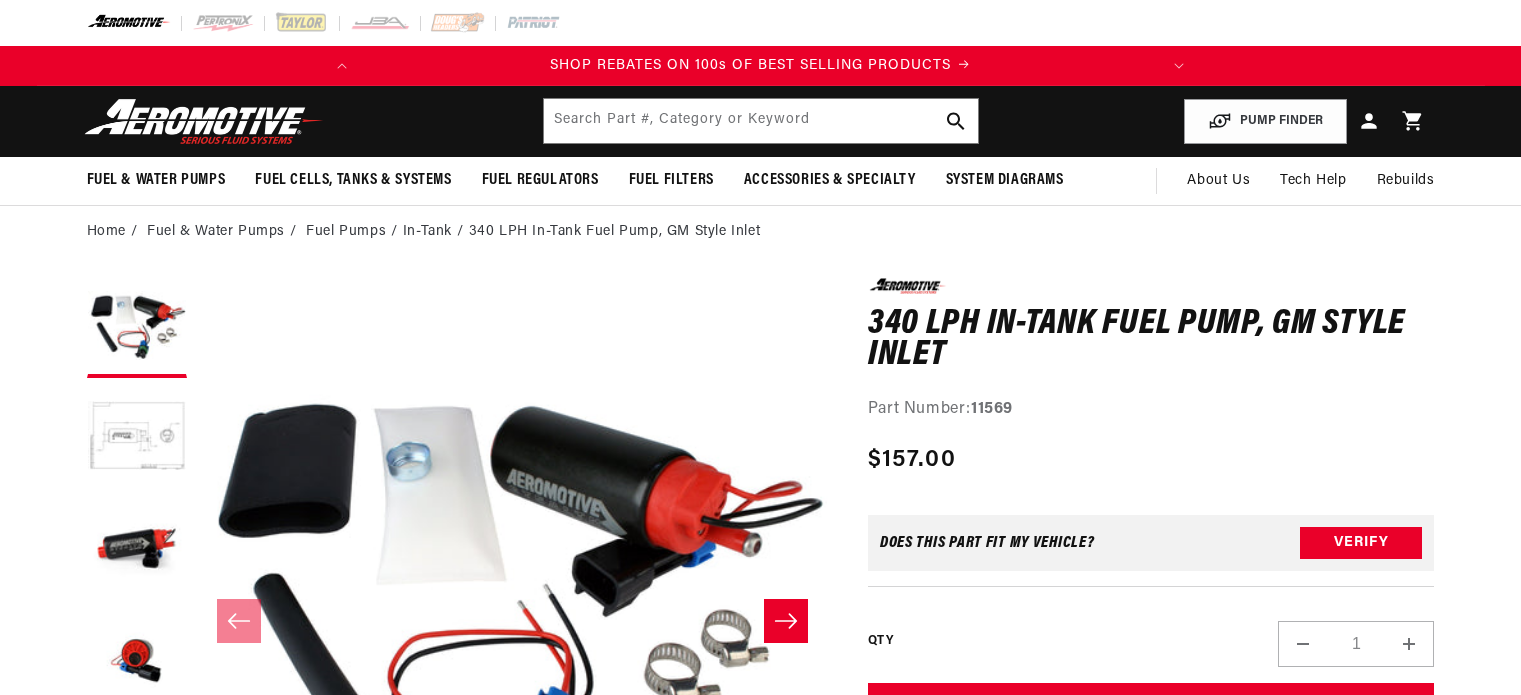 scroll, scrollTop: 0, scrollLeft: 0, axis: both 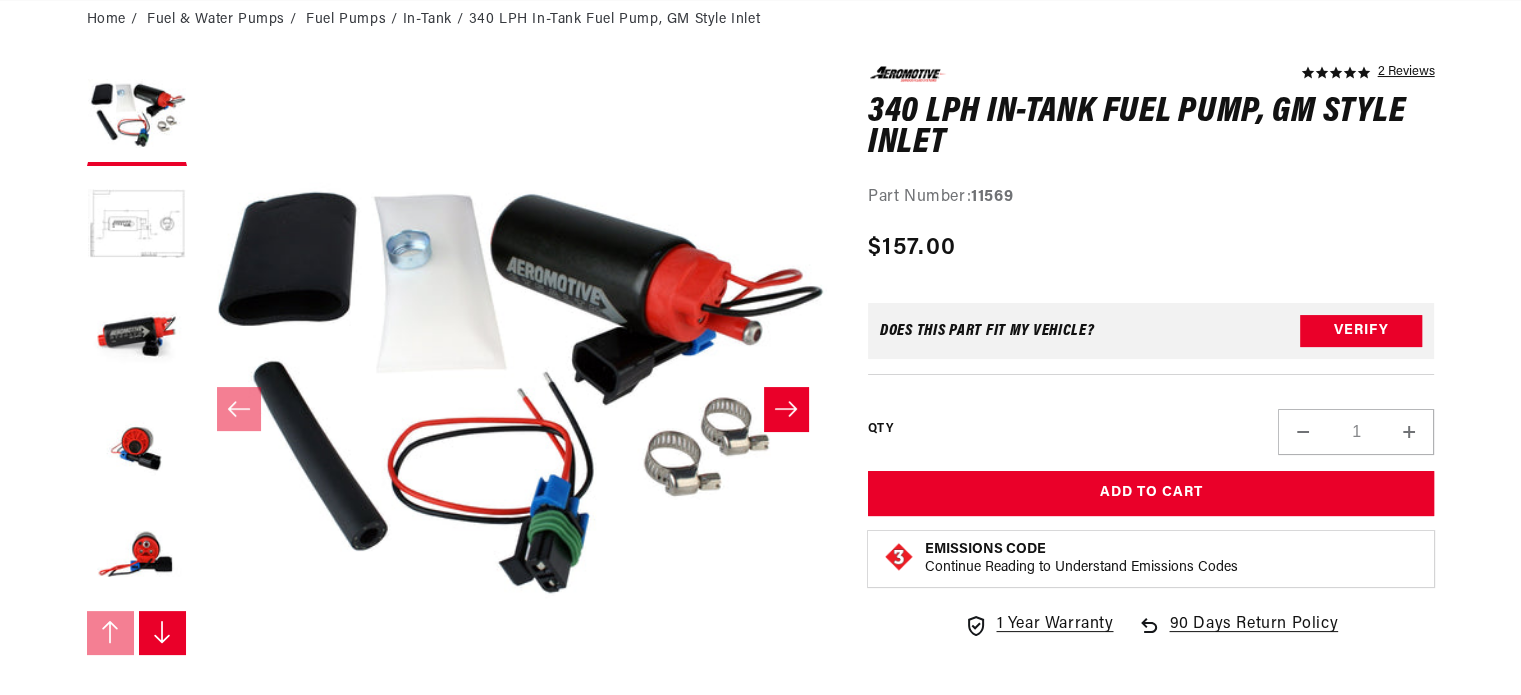 click on "Skip to content
Your cart
Your cart is empty
Loading...
You may also like
Subtotal (0 items)
$0.00 USD
Checkout
One or more of the items in your cart is a recurring or deferred purchase. By continuing, I agree to the  cancellation policy  and authorize you to charge my payment method at the prices, frequency and dates listed on this page until my order is fulfilled or I cancel, if permitted." at bounding box center (760, 135) 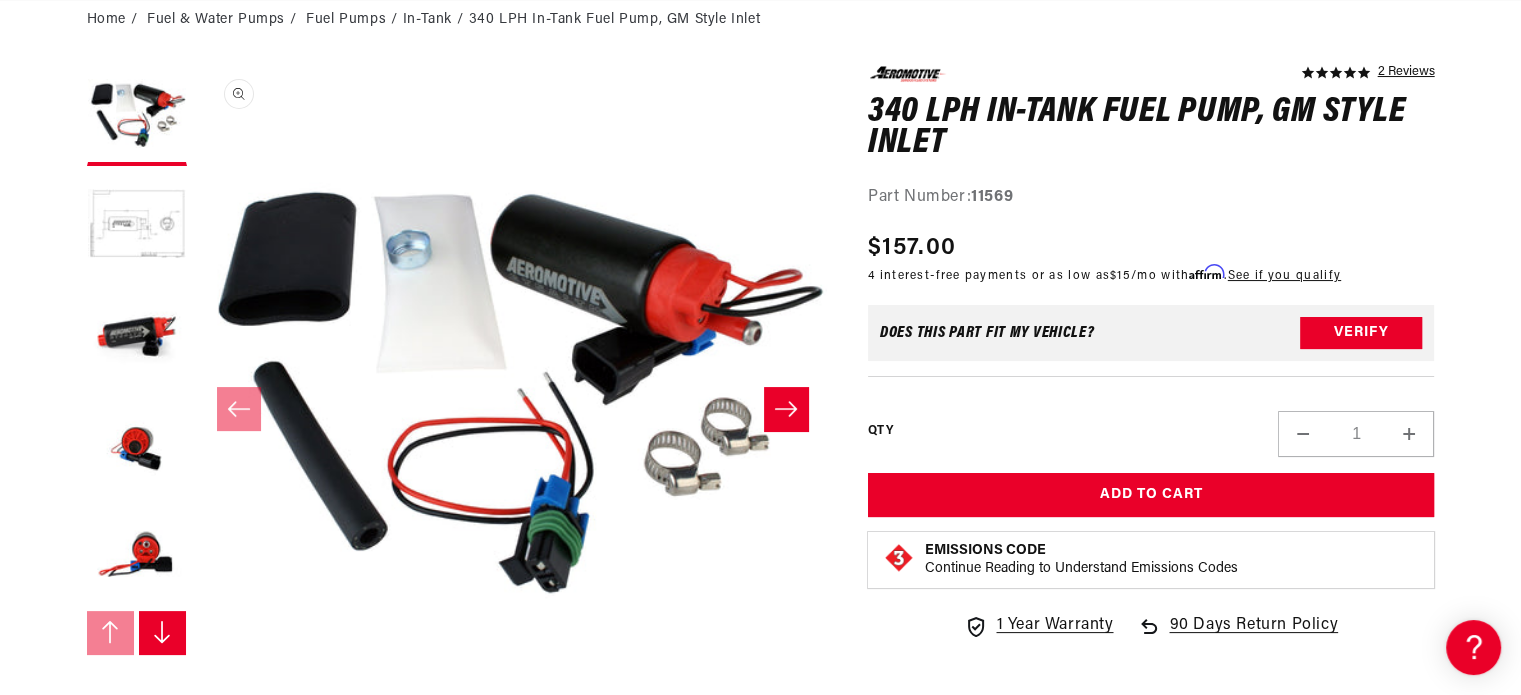 scroll, scrollTop: 0, scrollLeft: 0, axis: both 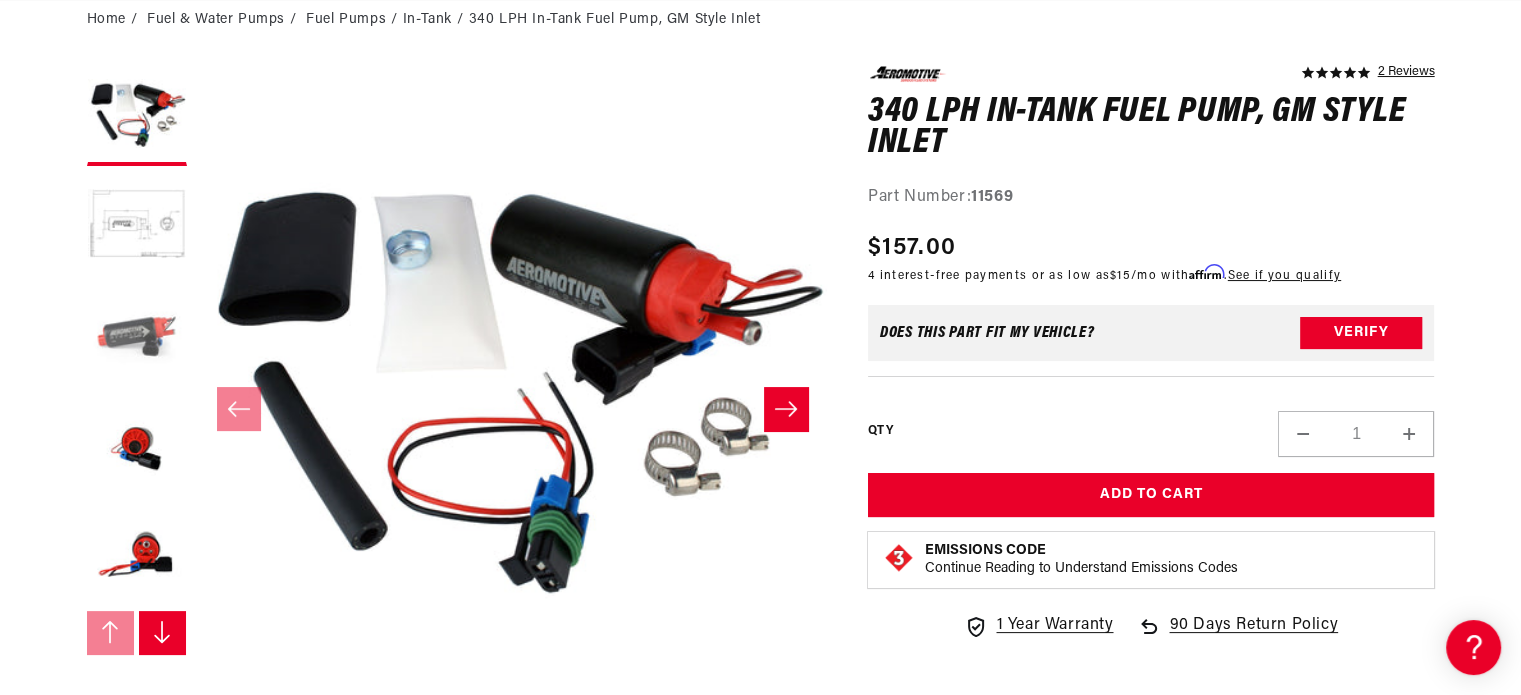 click at bounding box center (137, 336) 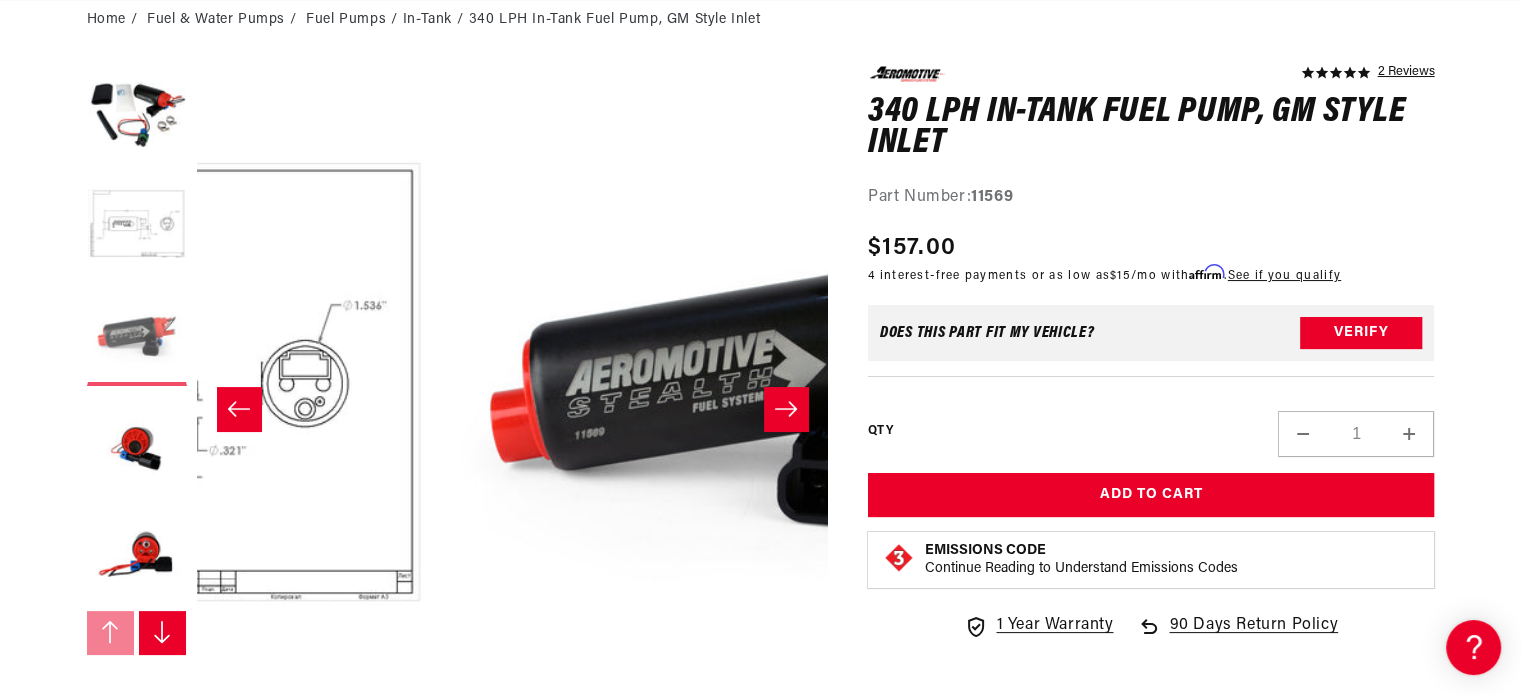 scroll, scrollTop: 0, scrollLeft: 1263, axis: horizontal 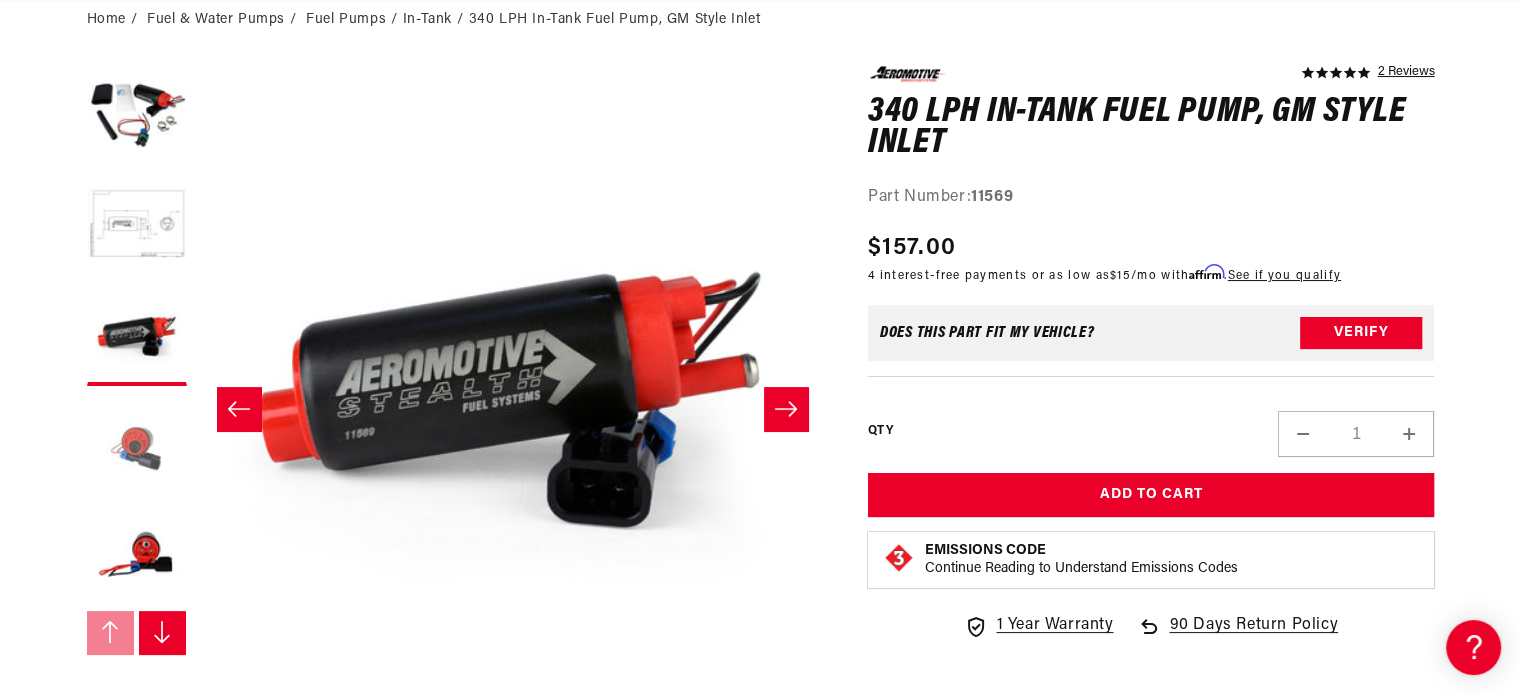 click at bounding box center [137, 446] 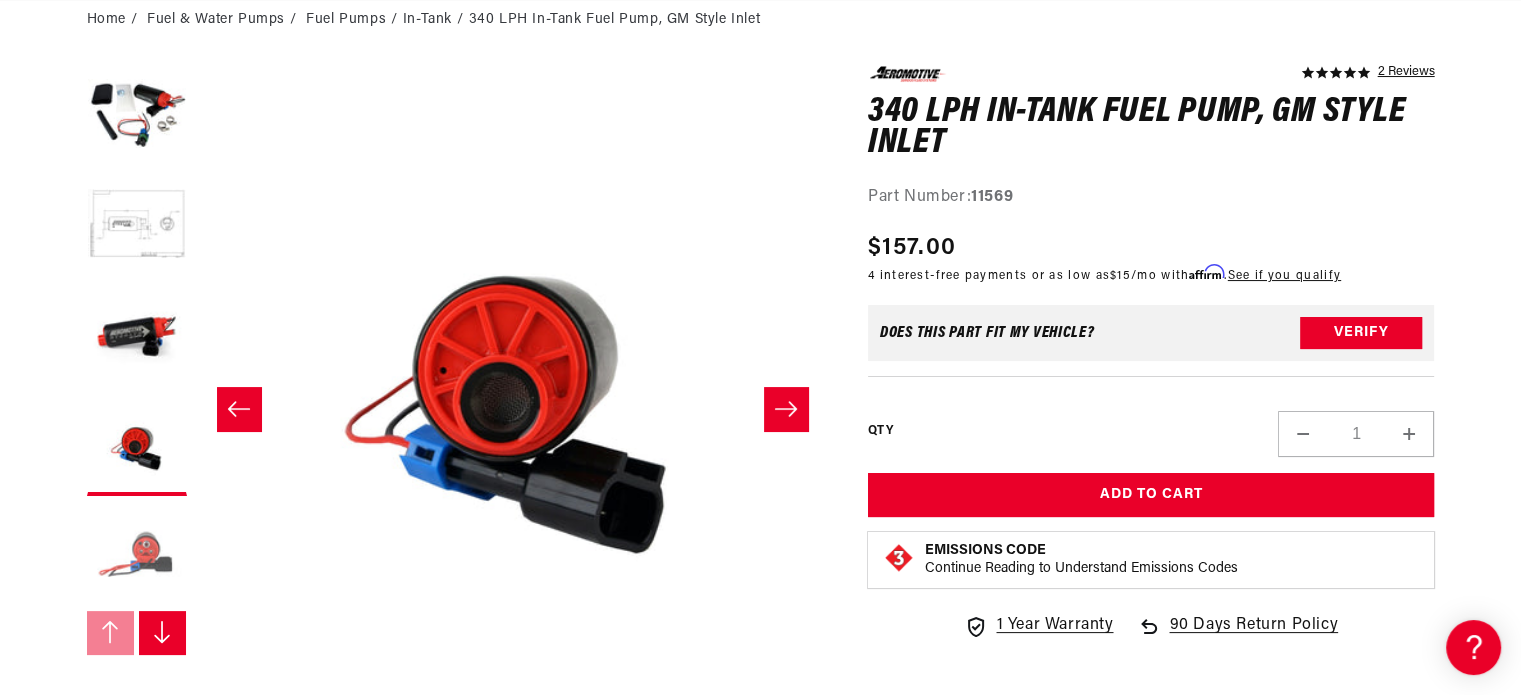 click at bounding box center [137, 556] 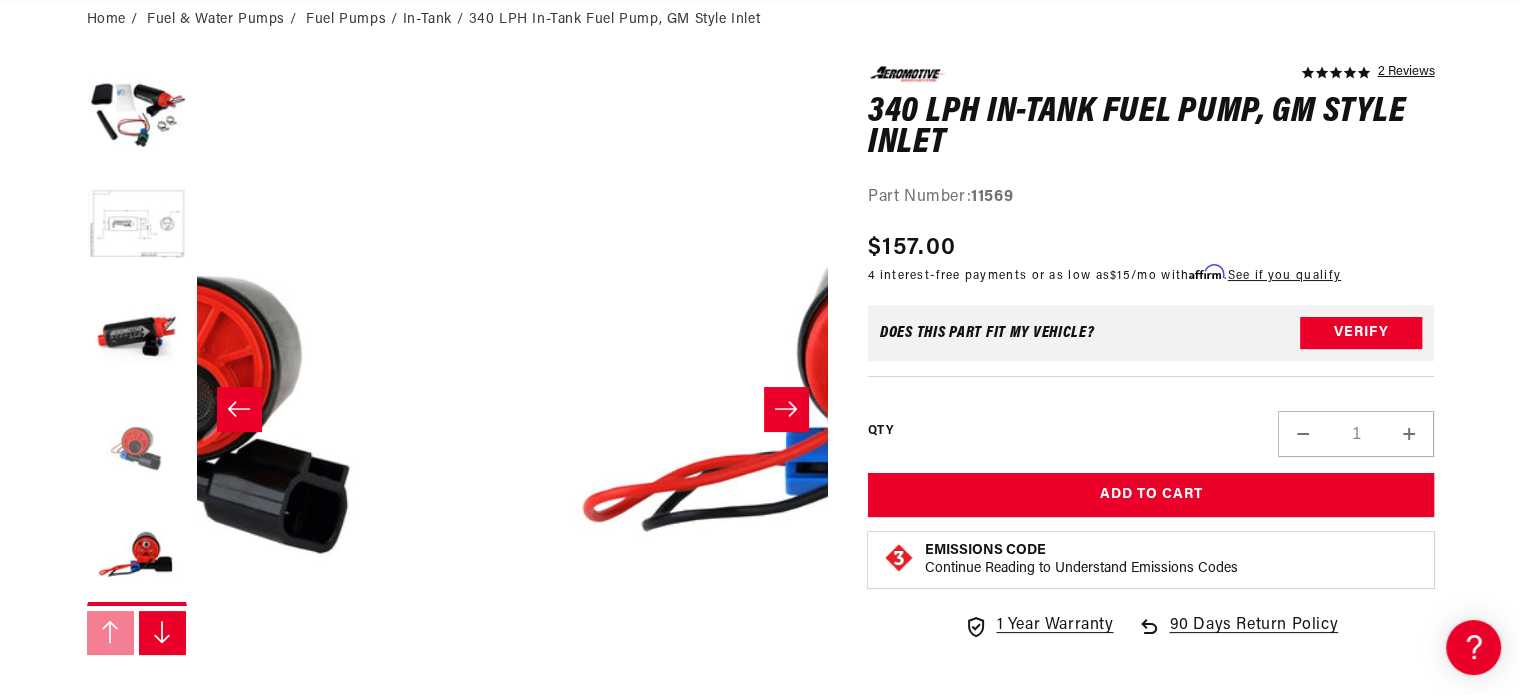 scroll, scrollTop: 0, scrollLeft: 2443, axis: horizontal 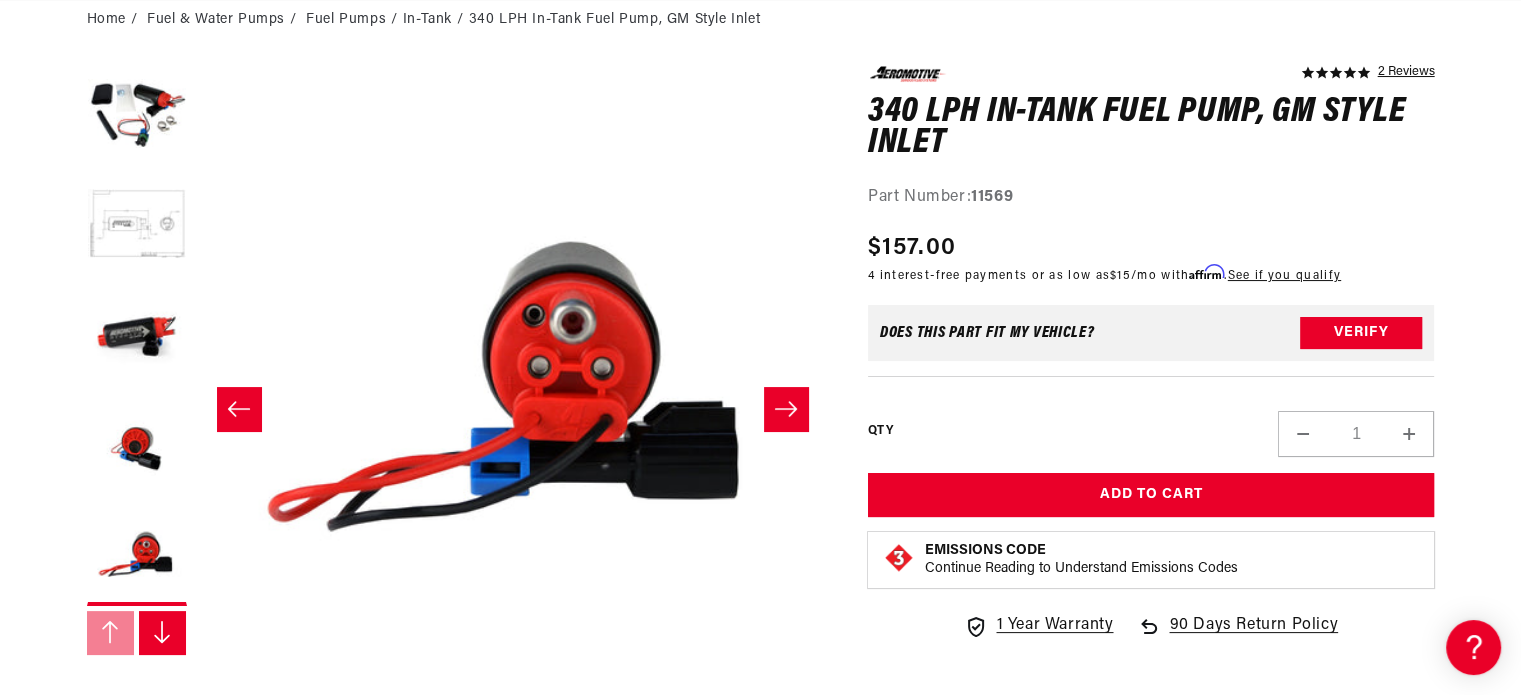click 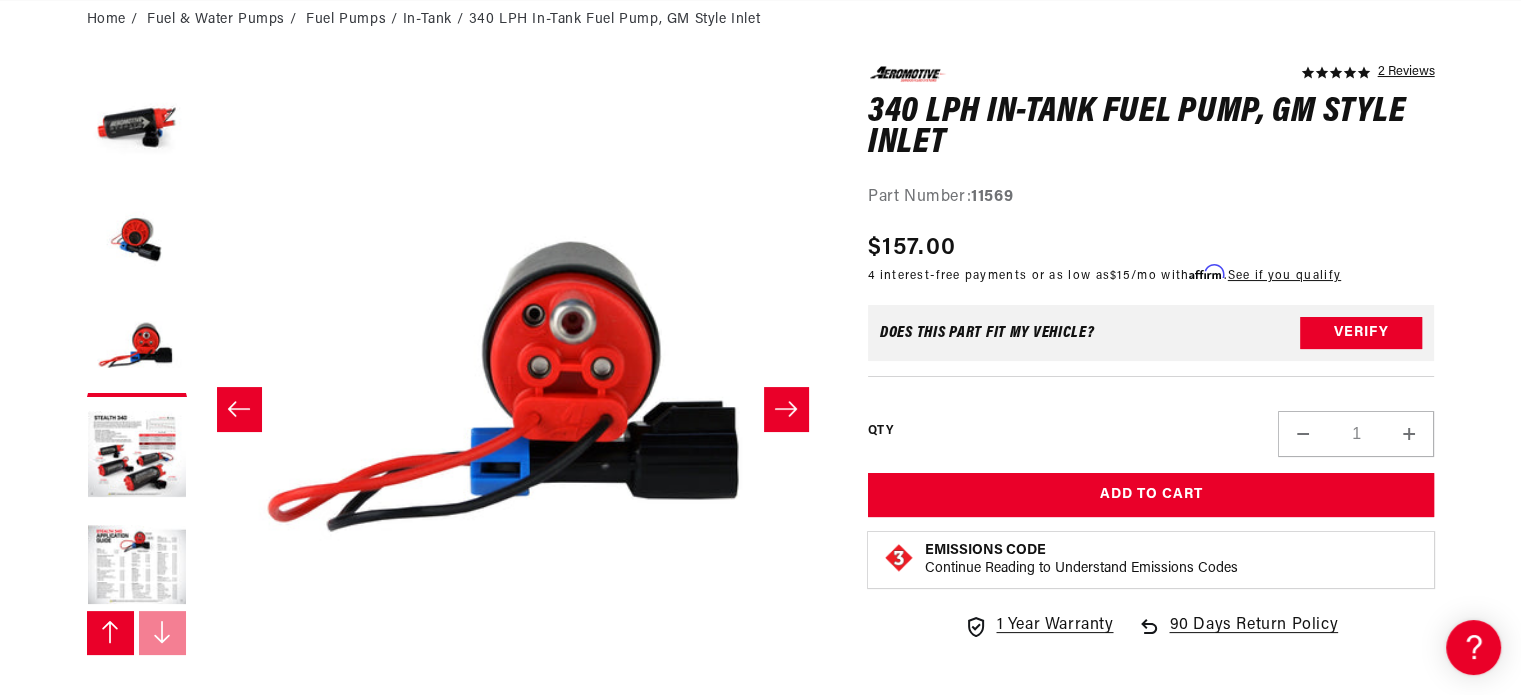scroll, scrollTop: 220, scrollLeft: 0, axis: vertical 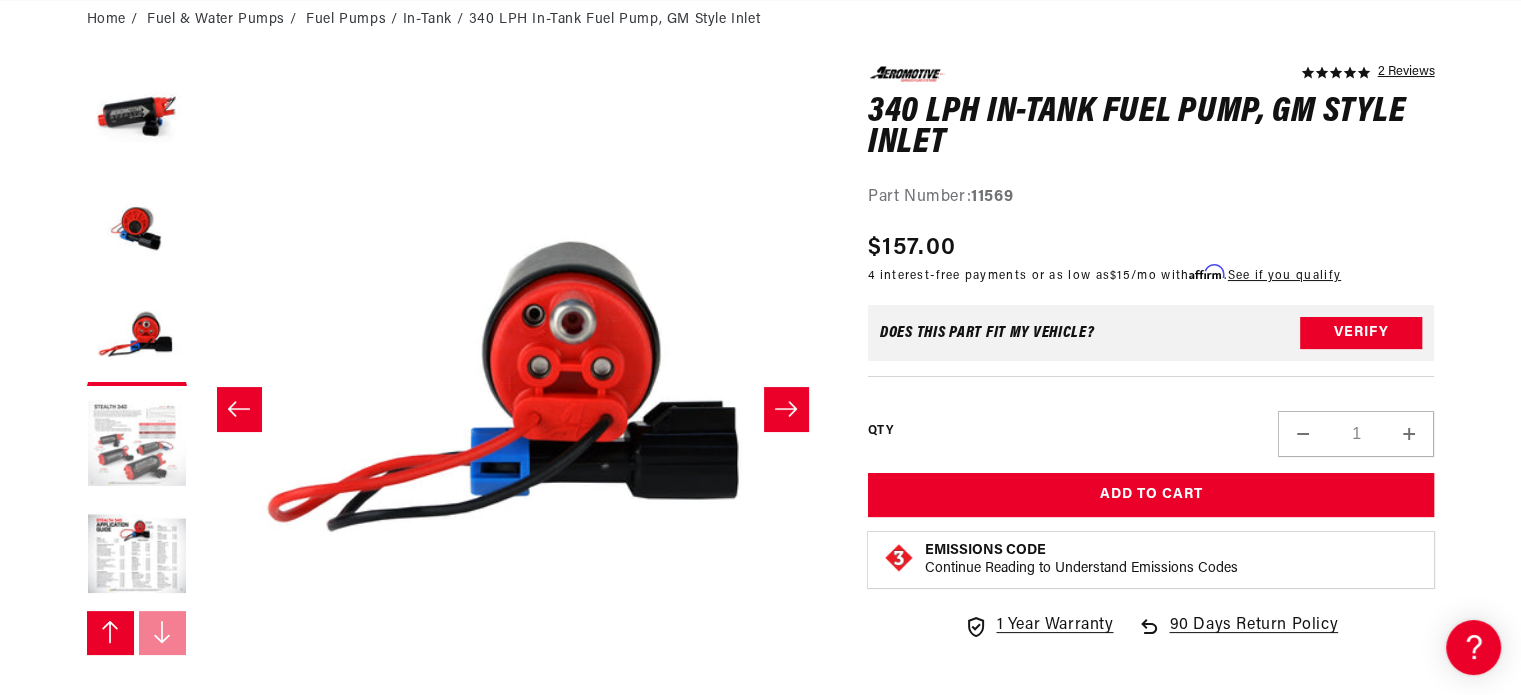 click at bounding box center (137, 446) 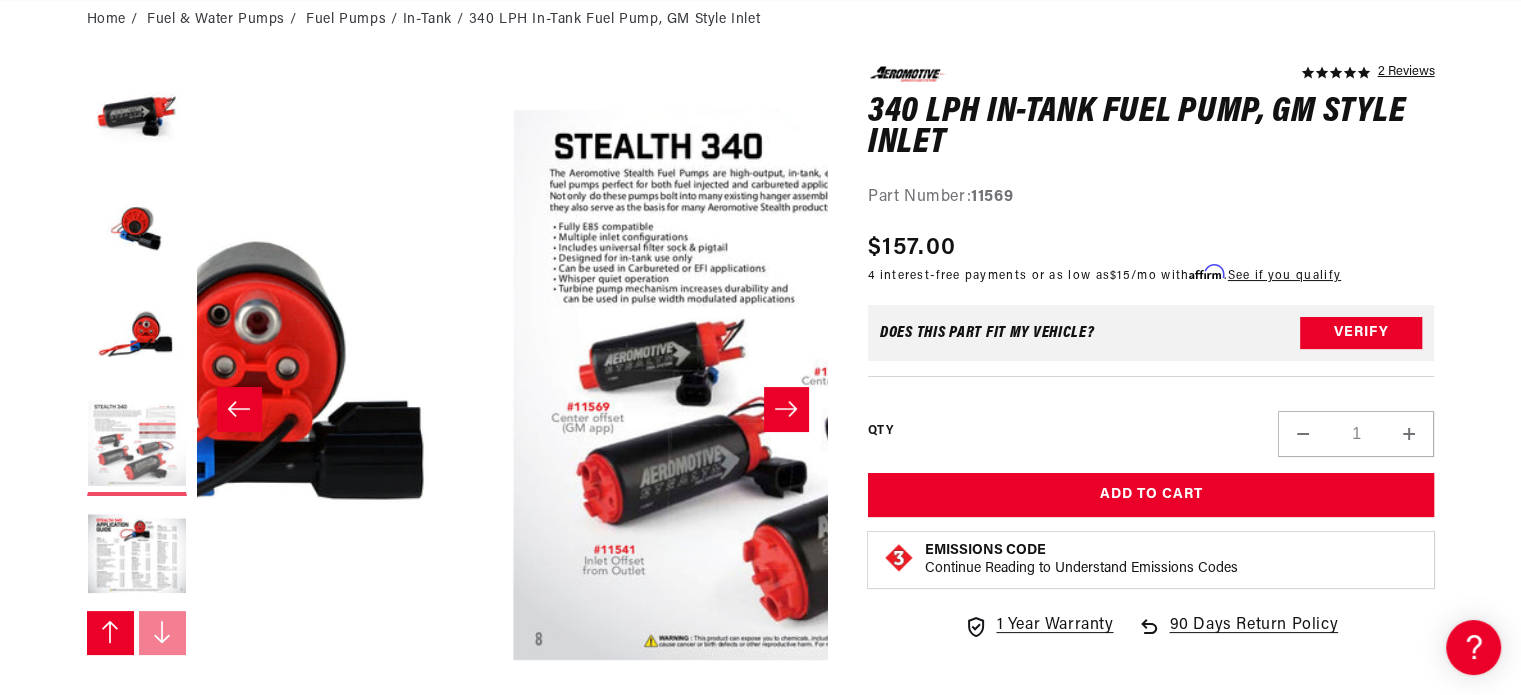 scroll, scrollTop: 0, scrollLeft: 3156, axis: horizontal 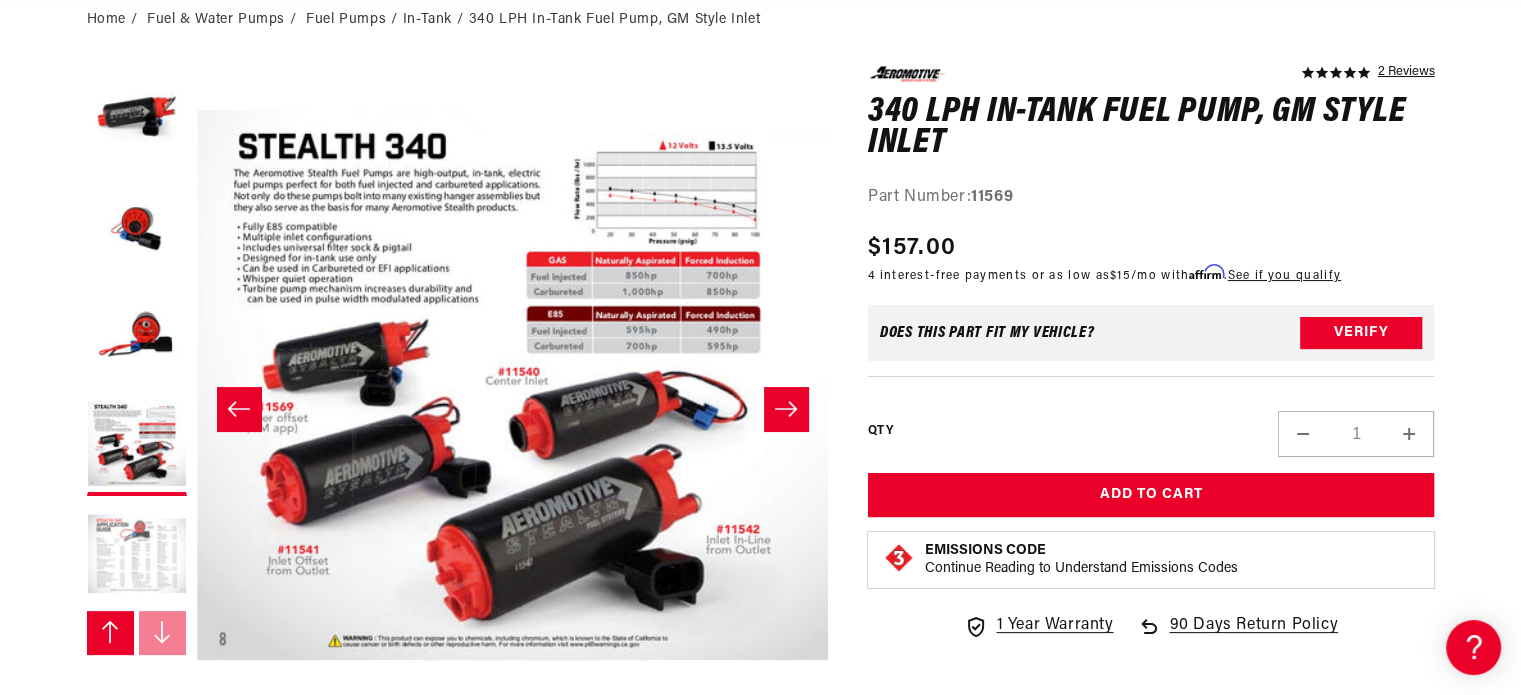click at bounding box center [137, 556] 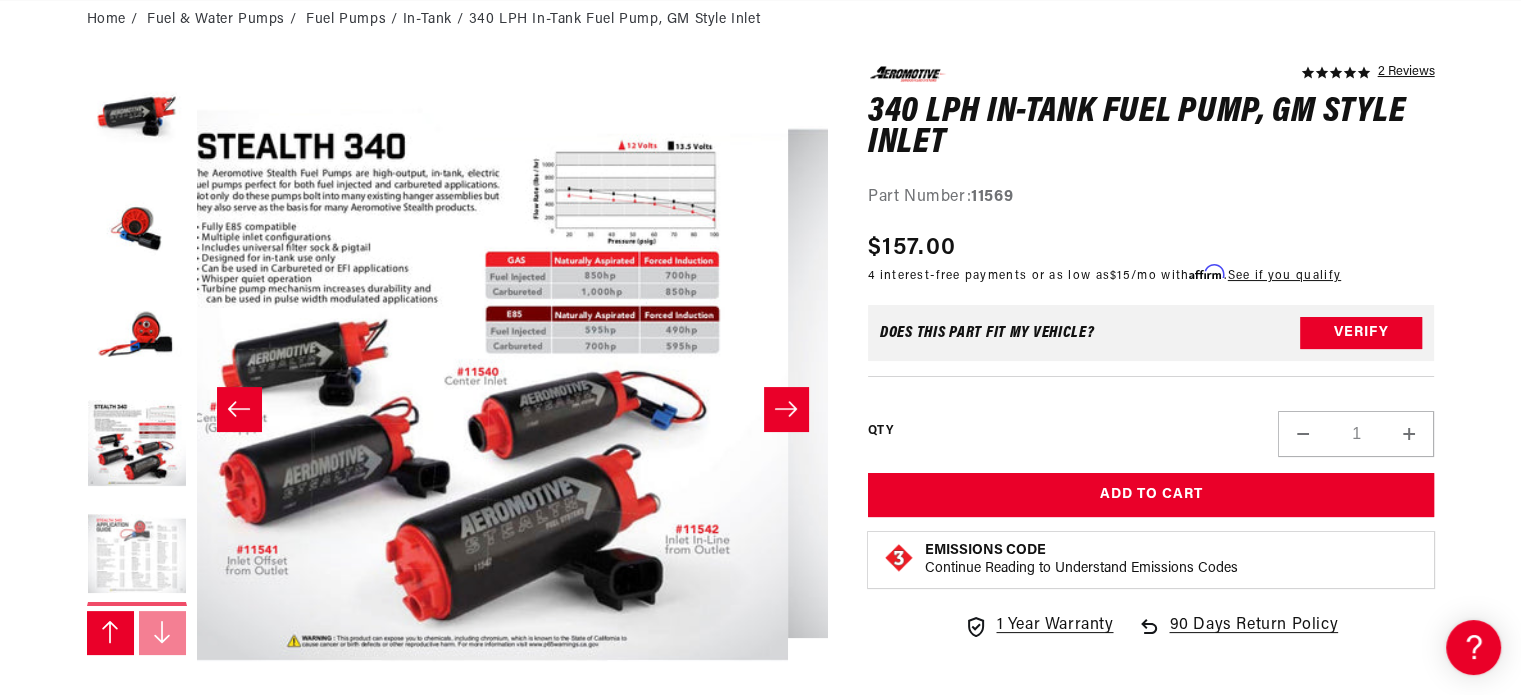 scroll, scrollTop: 0, scrollLeft: 791, axis: horizontal 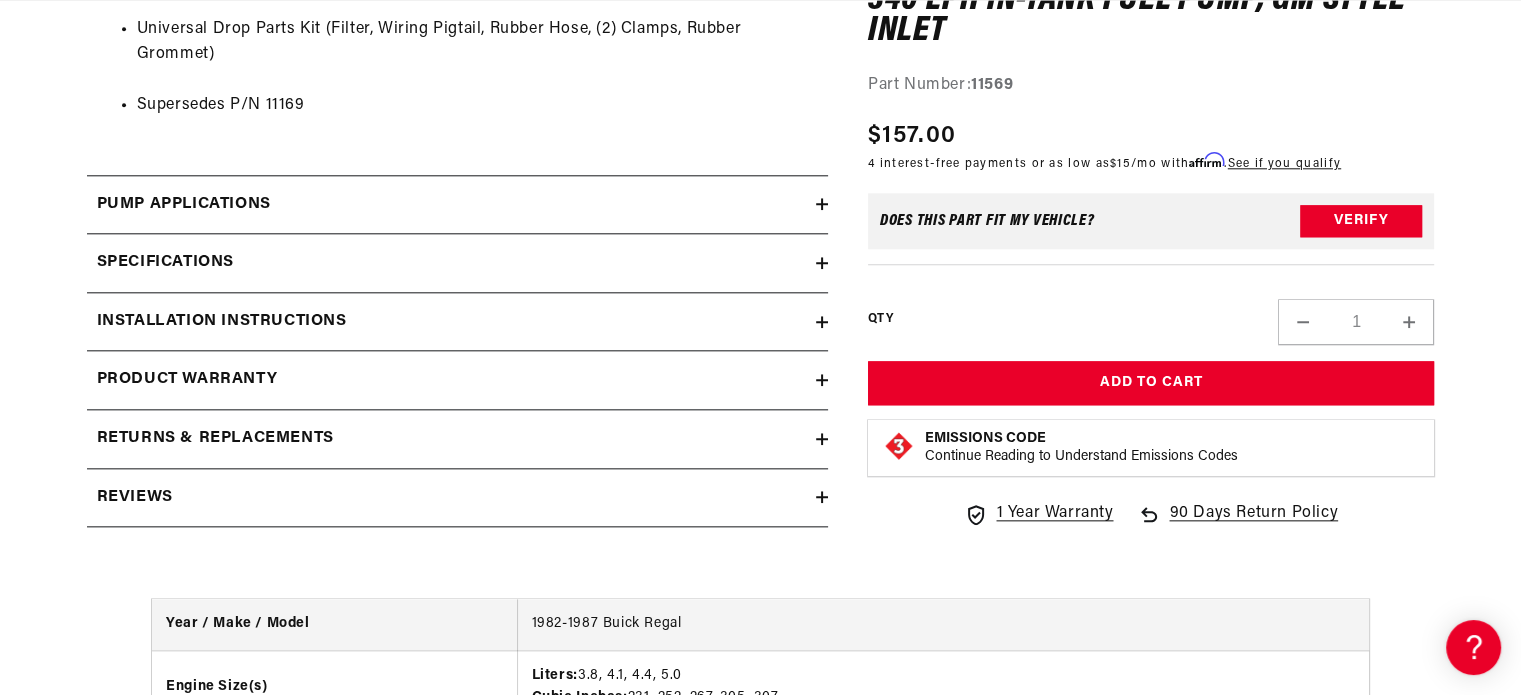 click on "Pump Applications" at bounding box center [451, 205] 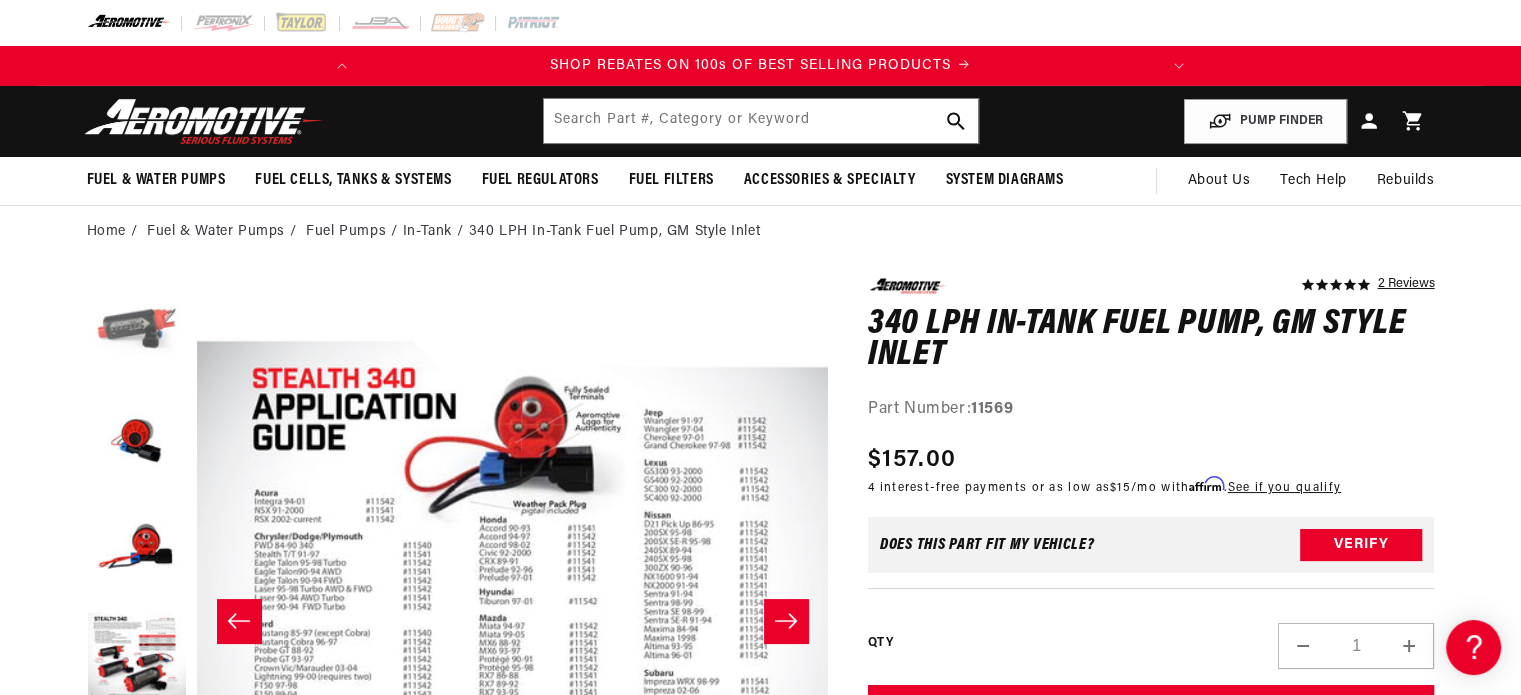 click at bounding box center [137, 328] 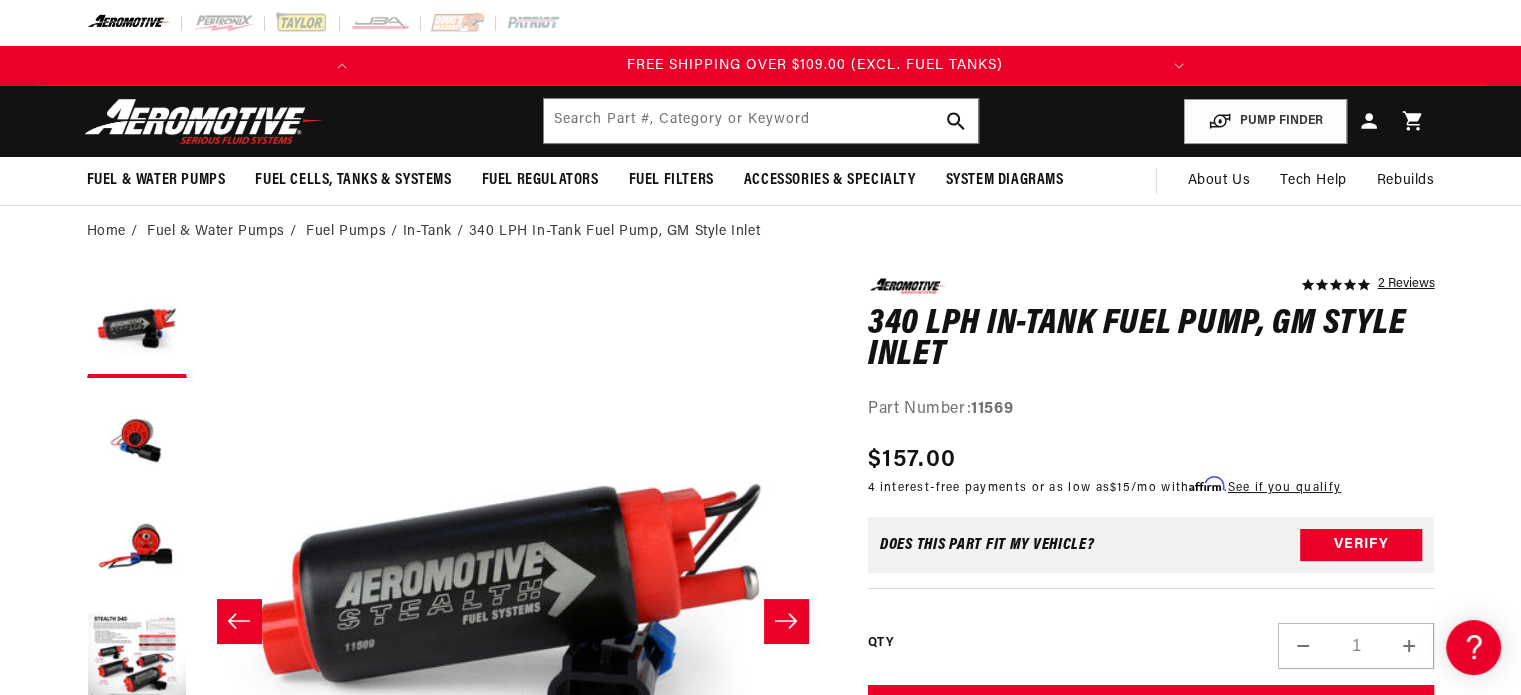 scroll, scrollTop: 0, scrollLeft: 791, axis: horizontal 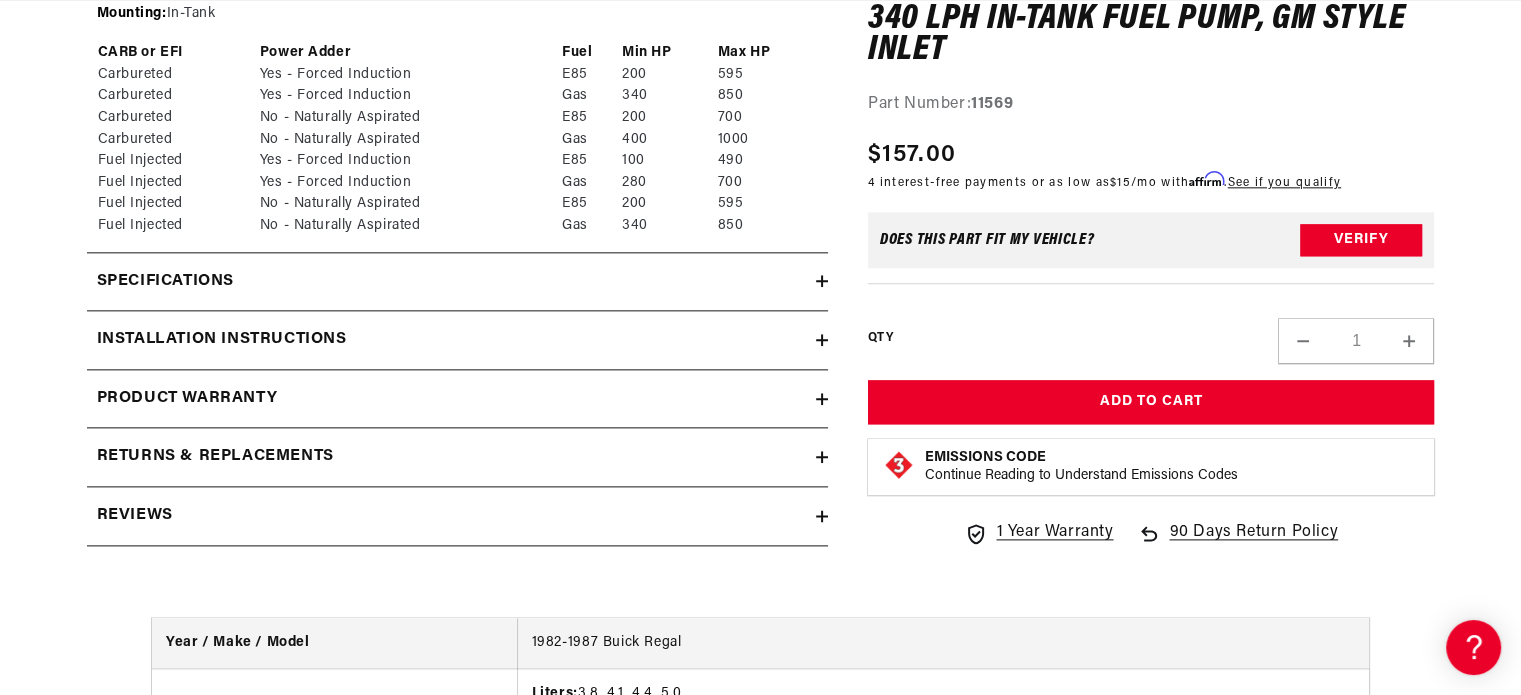 click on "Specifications" at bounding box center (451, 282) 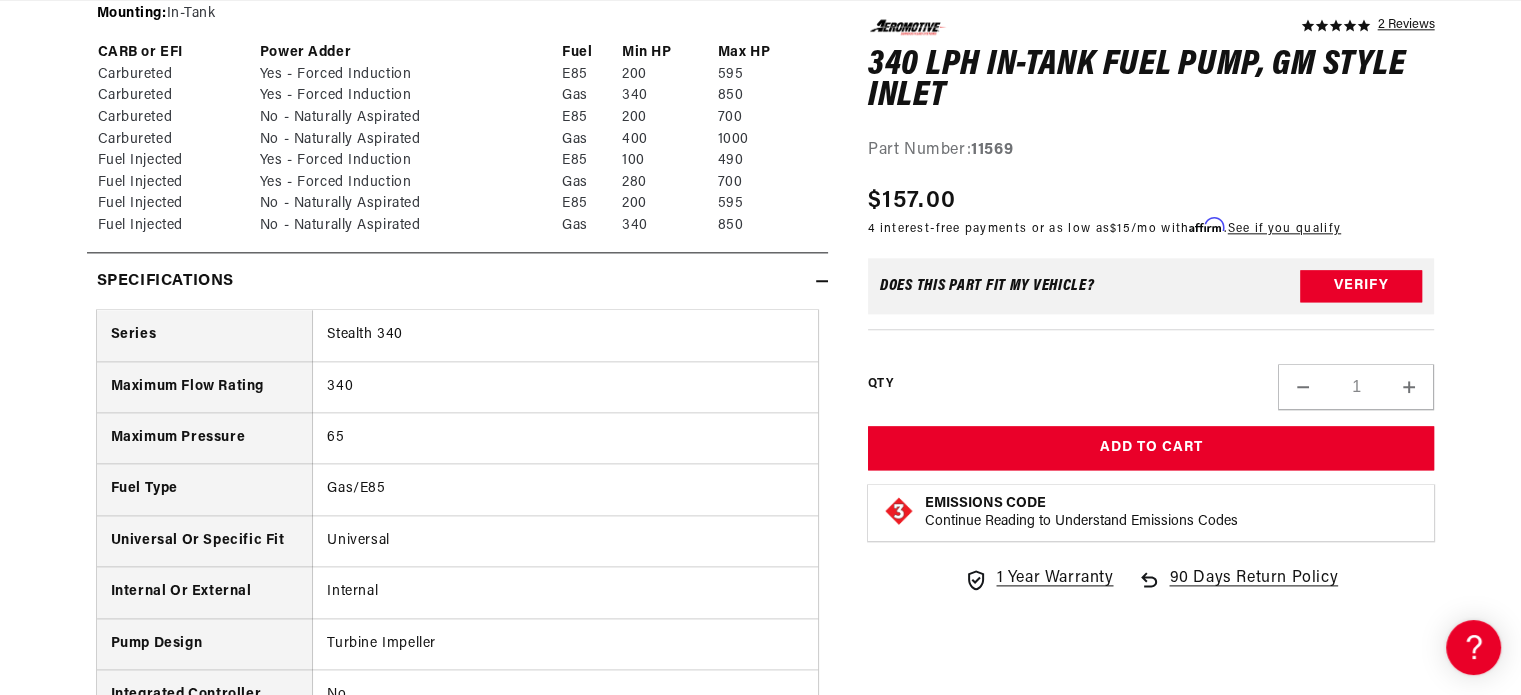 scroll, scrollTop: 0, scrollLeft: 791, axis: horizontal 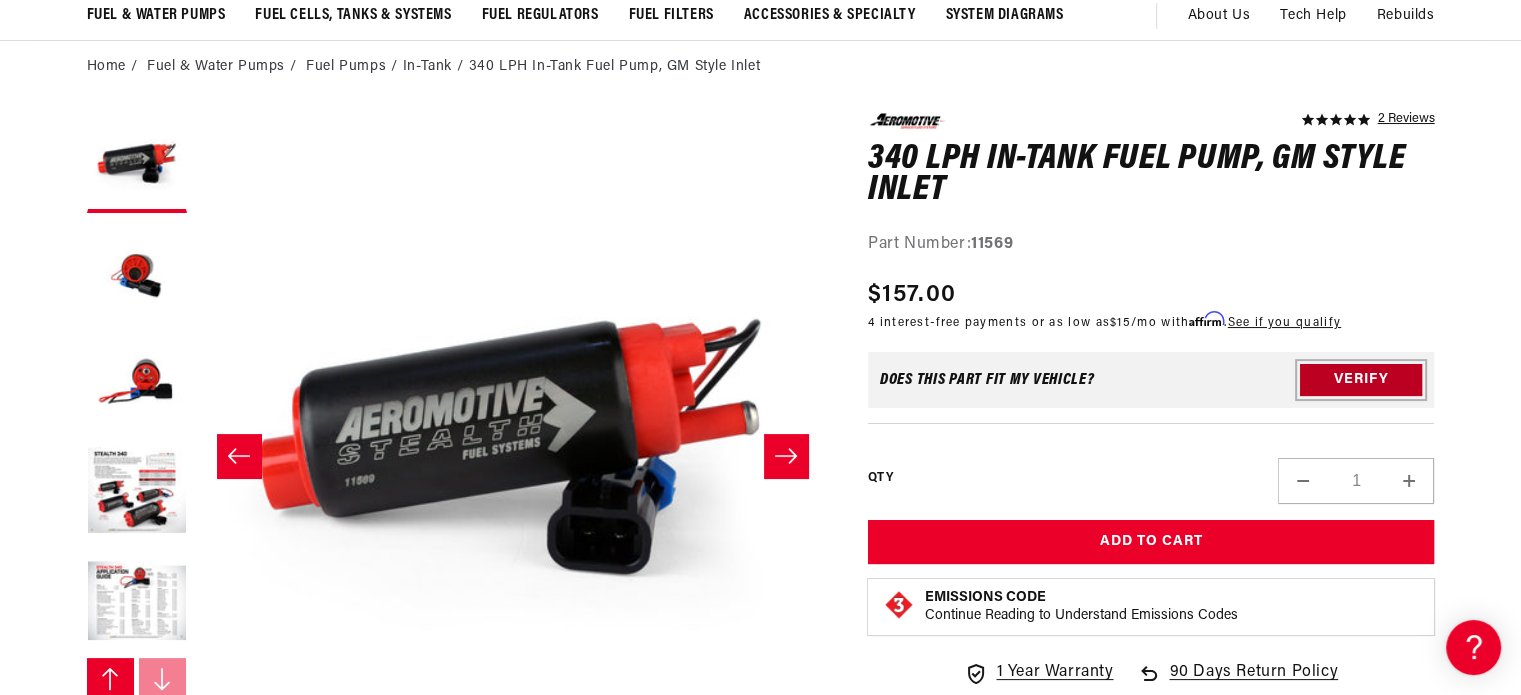 click on "Verify" at bounding box center (1361, 380) 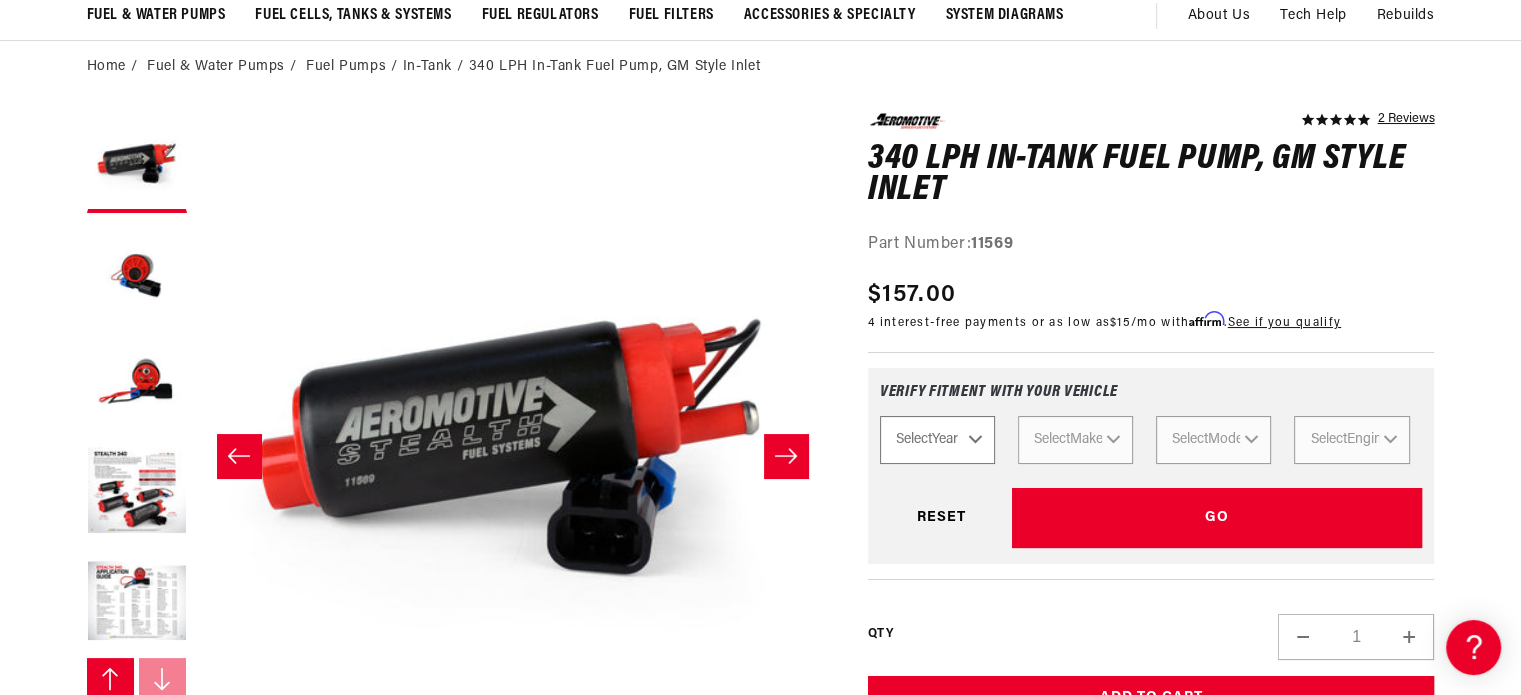 click on "Select  Year
2010
2009
2008
2007
2006
2005
2004
2003
2002
2001
2000
1999
1998
1997
1996
1995
1994
1993
1992
1991
1990
1989
1988
1987
1986
1985
1984
1983
1982" at bounding box center (937, 440) 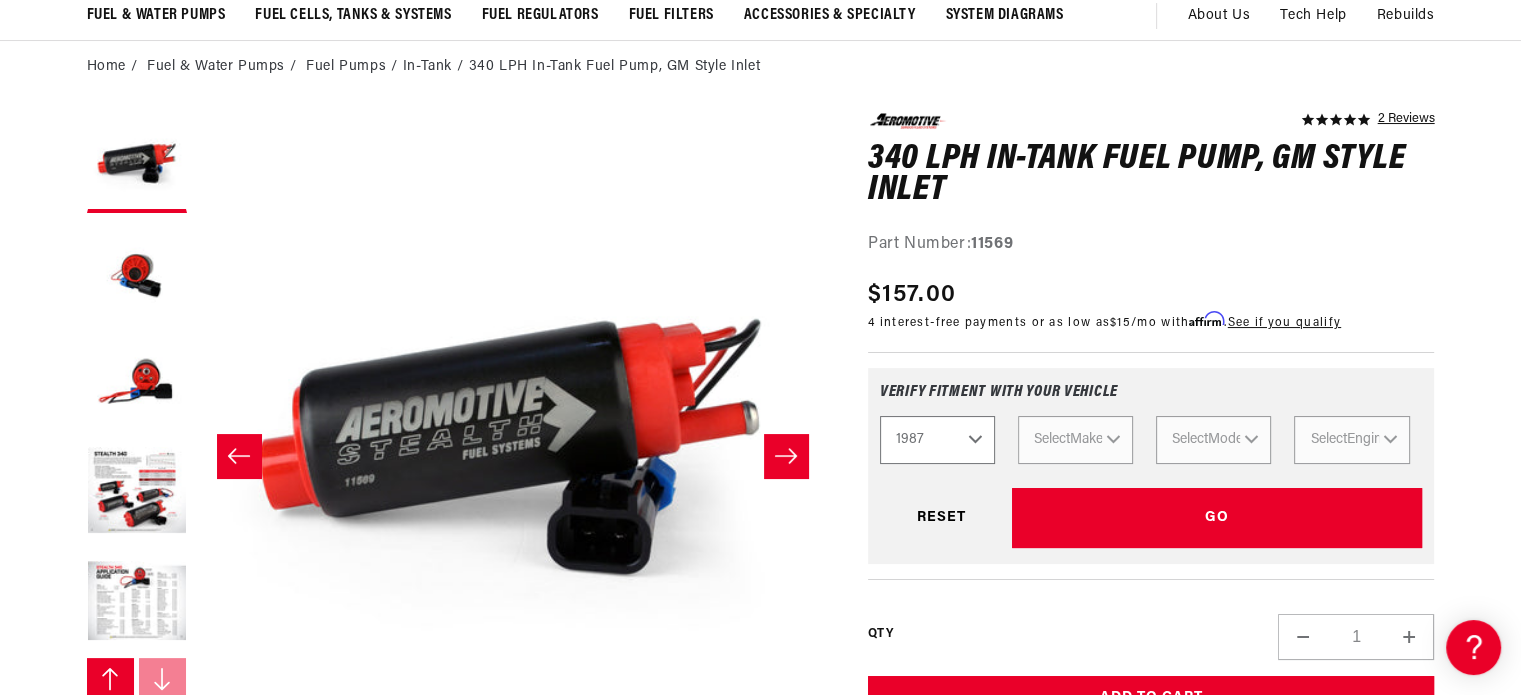 click on "Select  Year
2010
2009
2008
2007
2006
2005
2004
2003
2002
2001
2000
1999
1998
1997
1996
1995
1994
1993
1992
1991
1990
1989
1988
1987
1986
1985
1984
1983
1982" at bounding box center [937, 440] 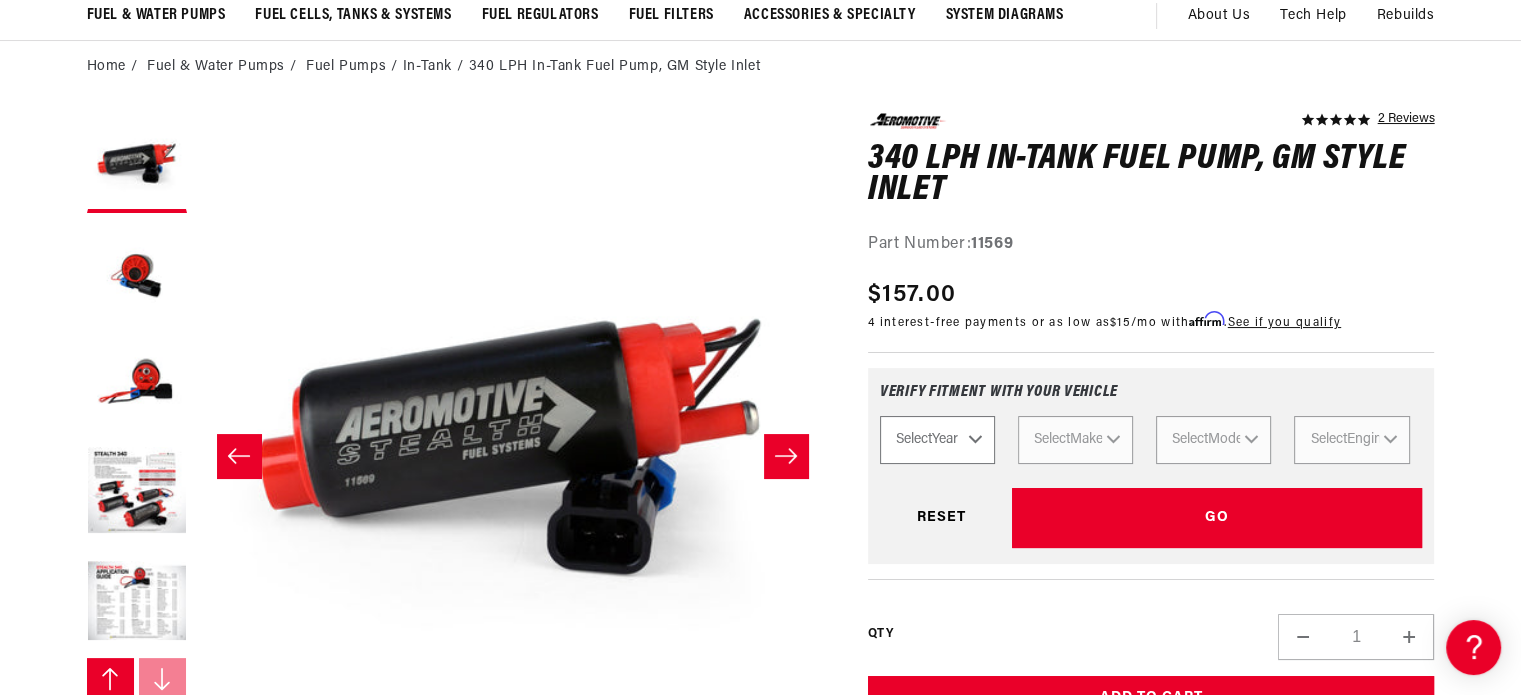 select on "1987" 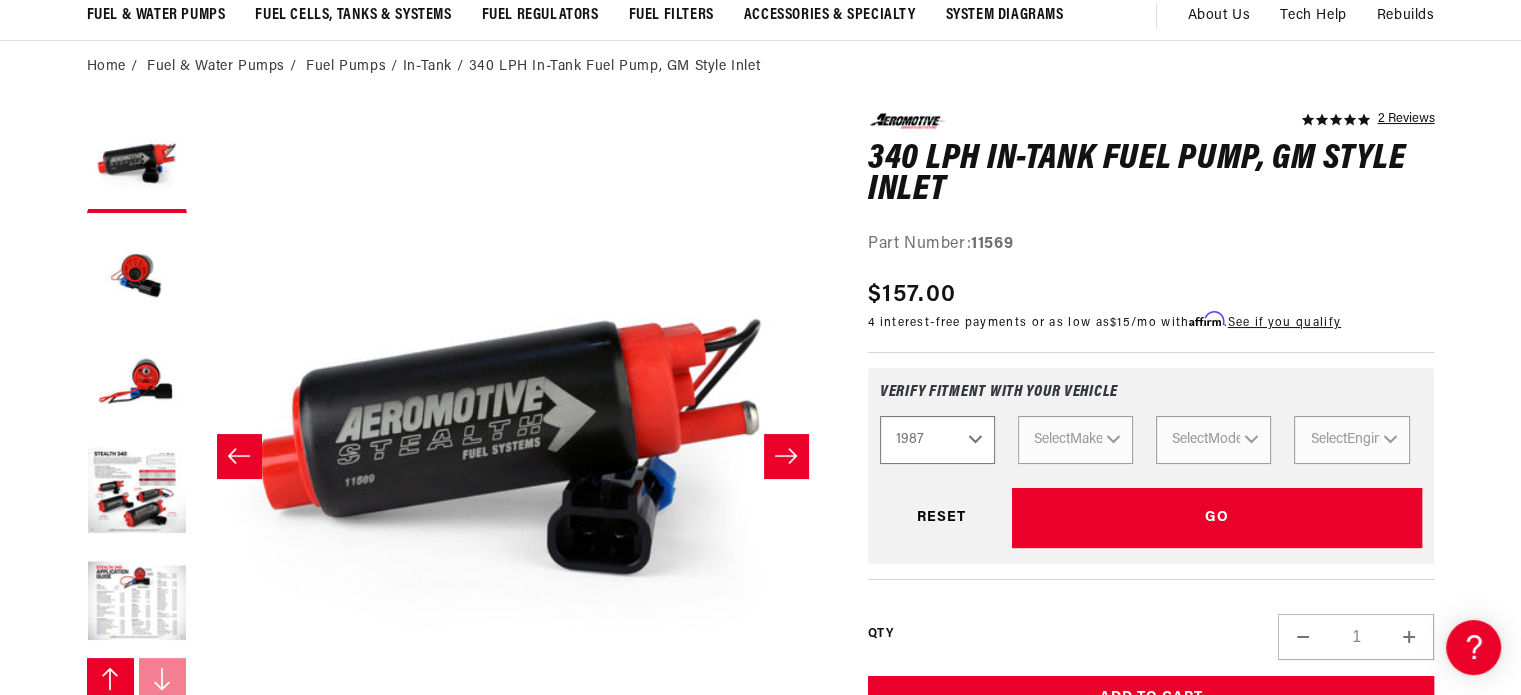 scroll, scrollTop: 0, scrollLeft: 791, axis: horizontal 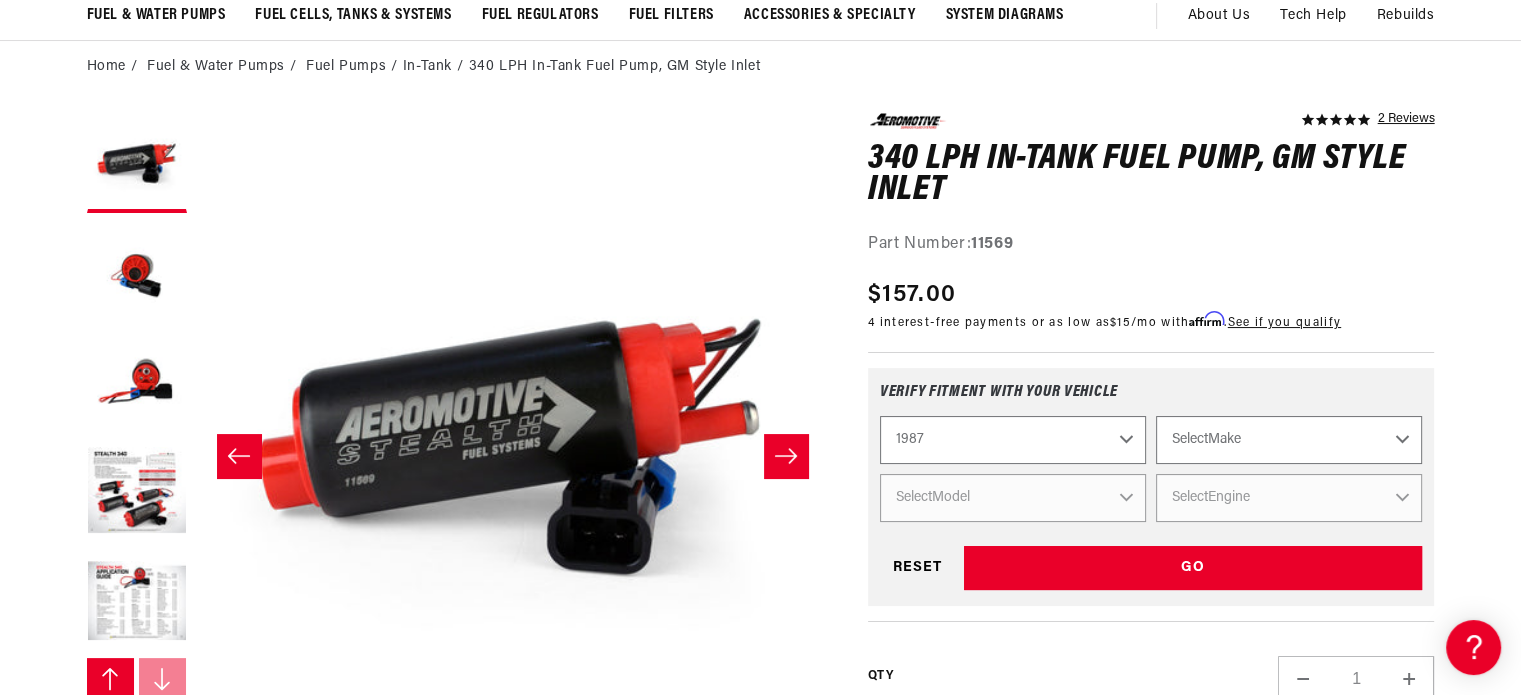 click on "Select  Make
Buick
Chevrolet
Ford
Mazda
Mitsubishi
Nissan
Pontiac
Toyota" at bounding box center (1289, 440) 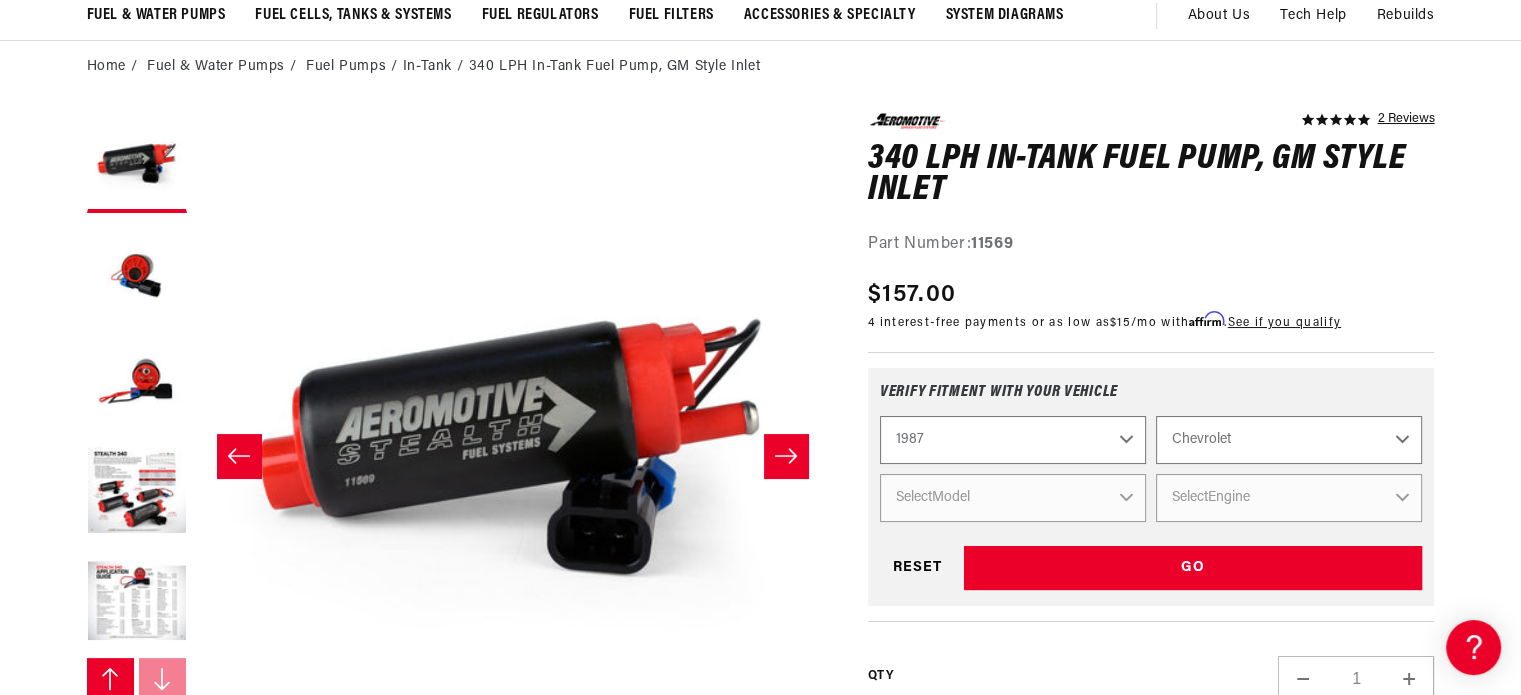 click on "Select  Make
Buick
Chevrolet
Ford
Mazda
Mitsubishi
Nissan
Pontiac
Toyota" at bounding box center (1289, 440) 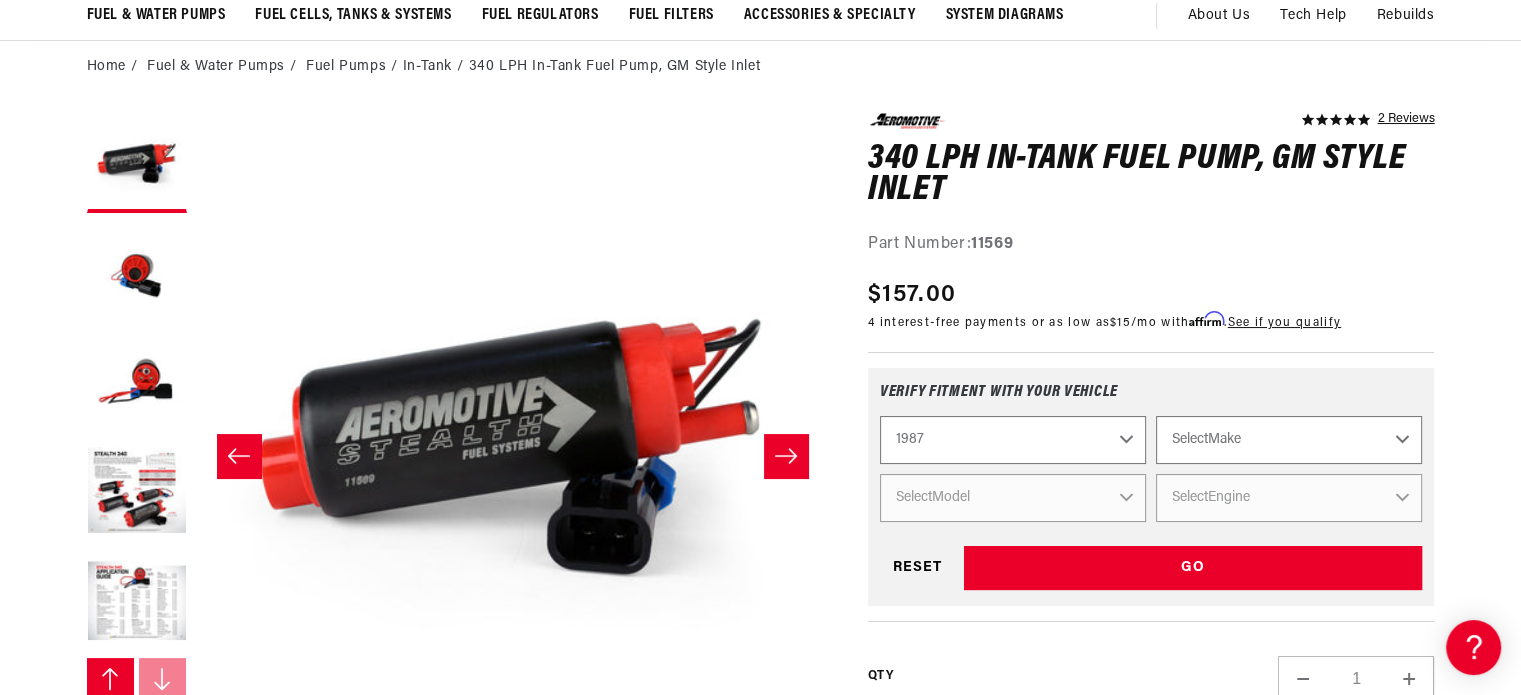select on "Chevrolet" 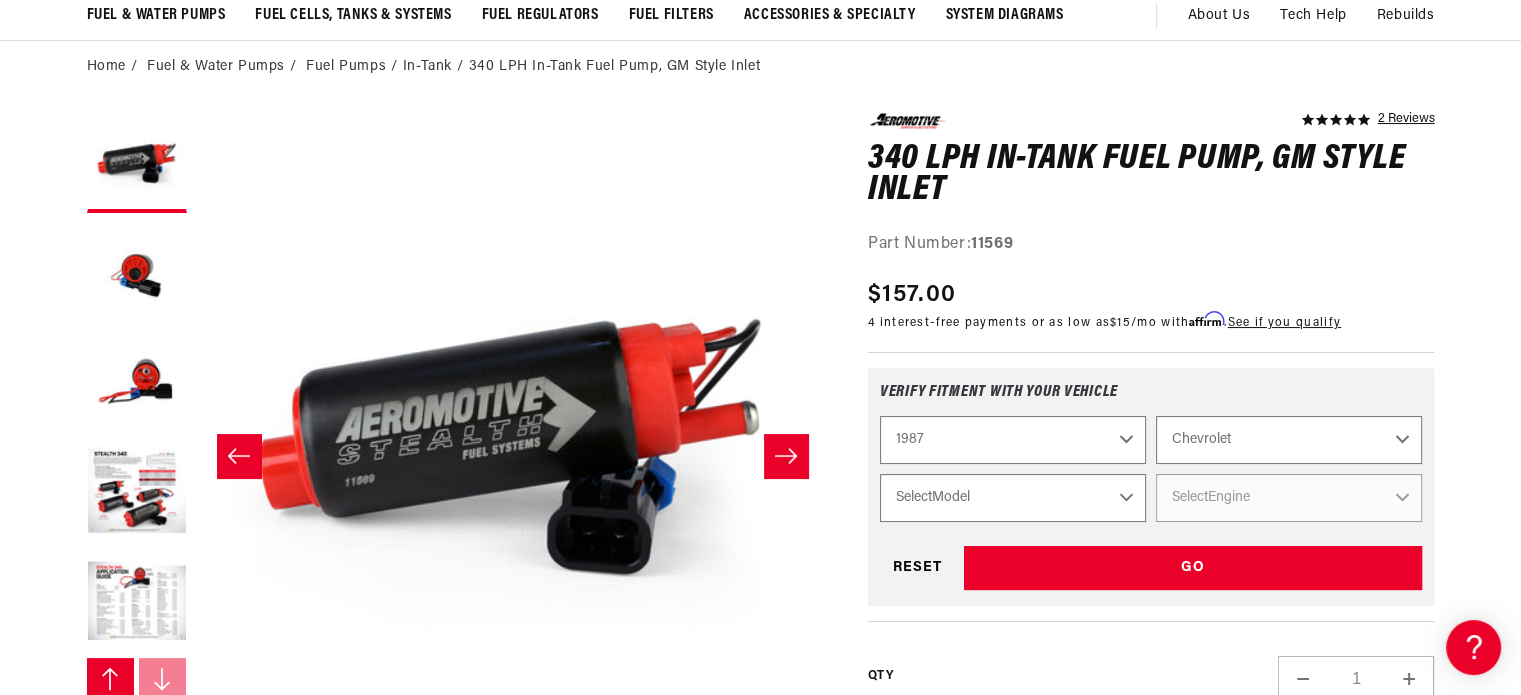 scroll, scrollTop: 0, scrollLeft: 119, axis: horizontal 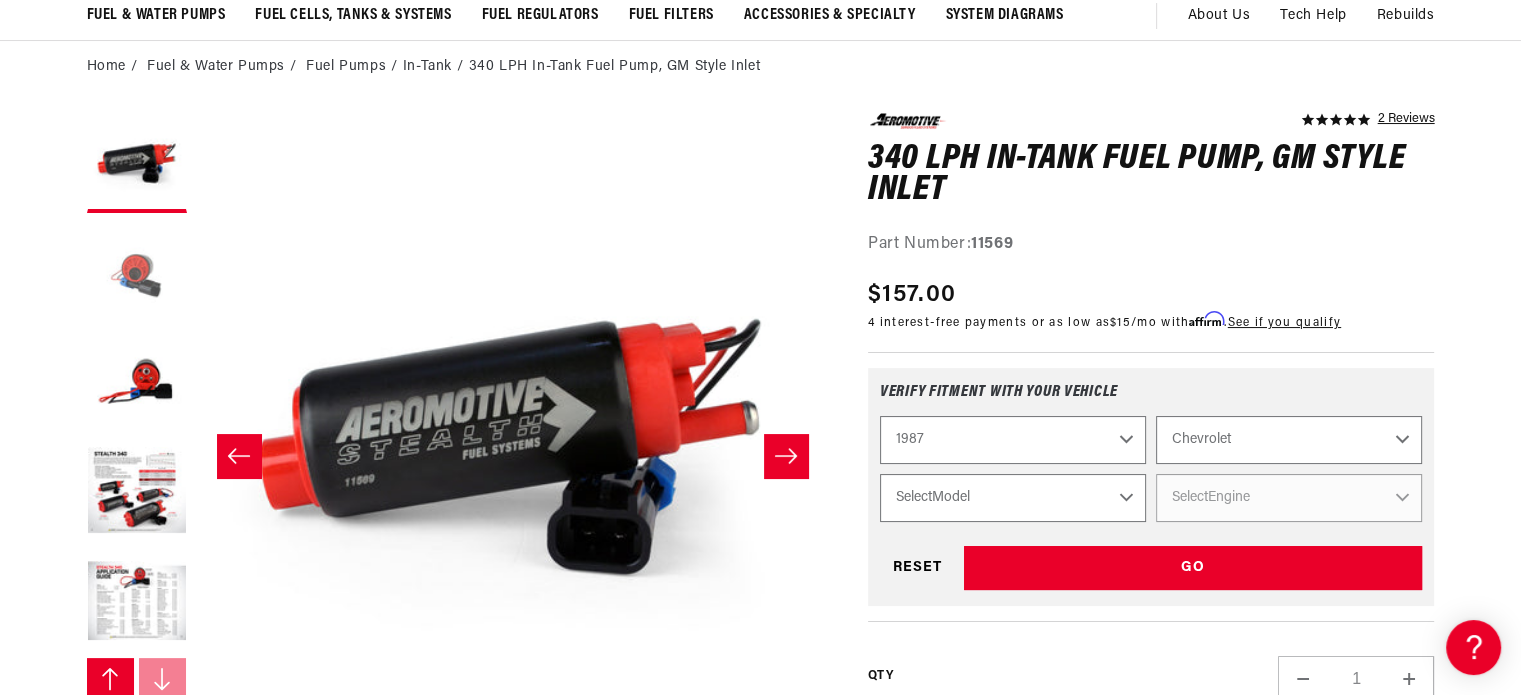click at bounding box center [137, 273] 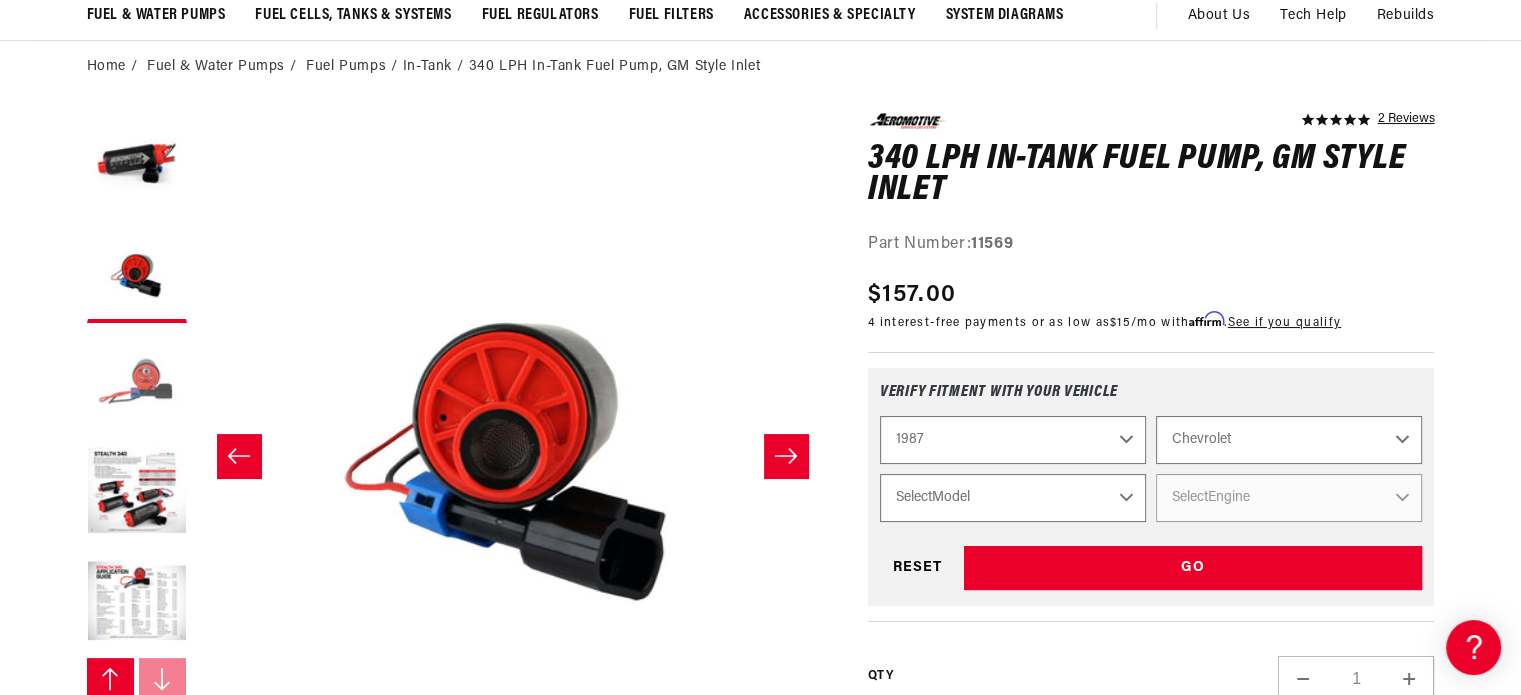 click at bounding box center (137, 383) 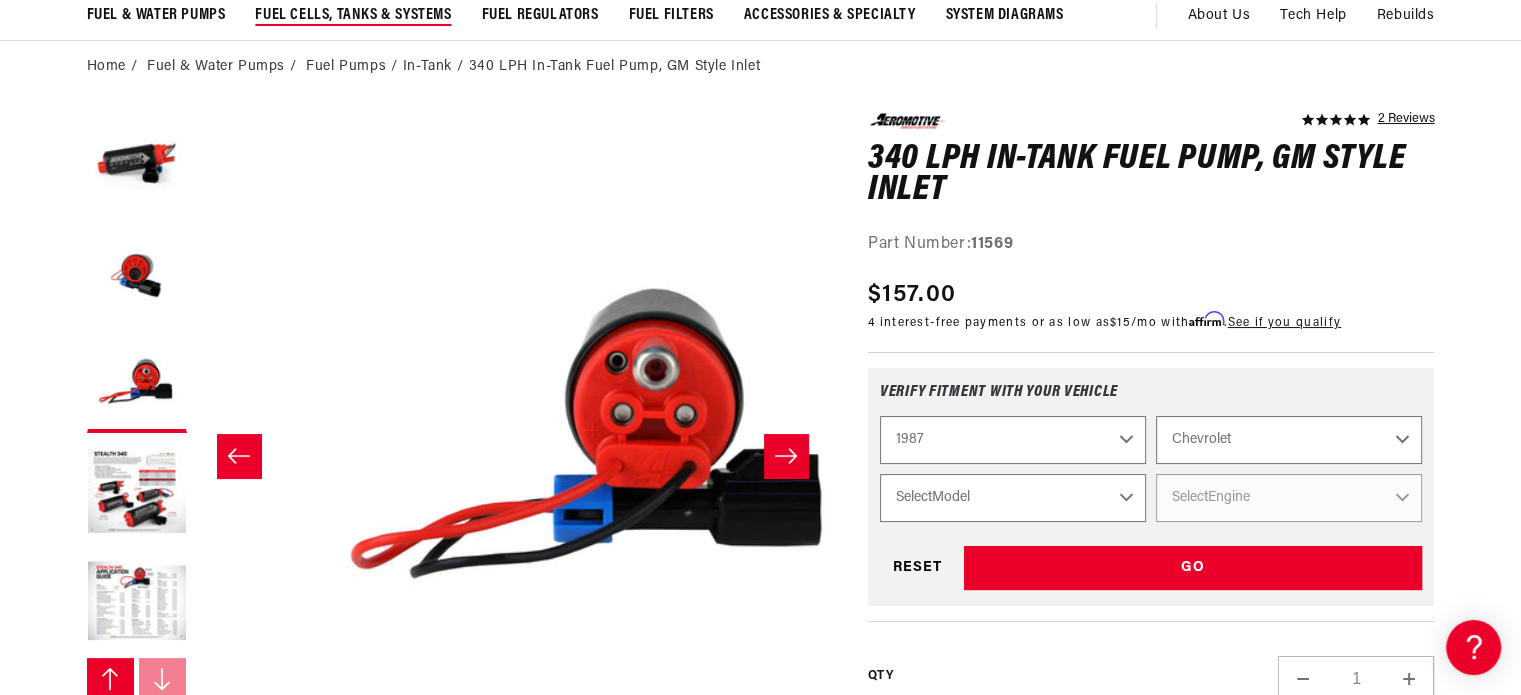 scroll, scrollTop: 0, scrollLeft: 2525, axis: horizontal 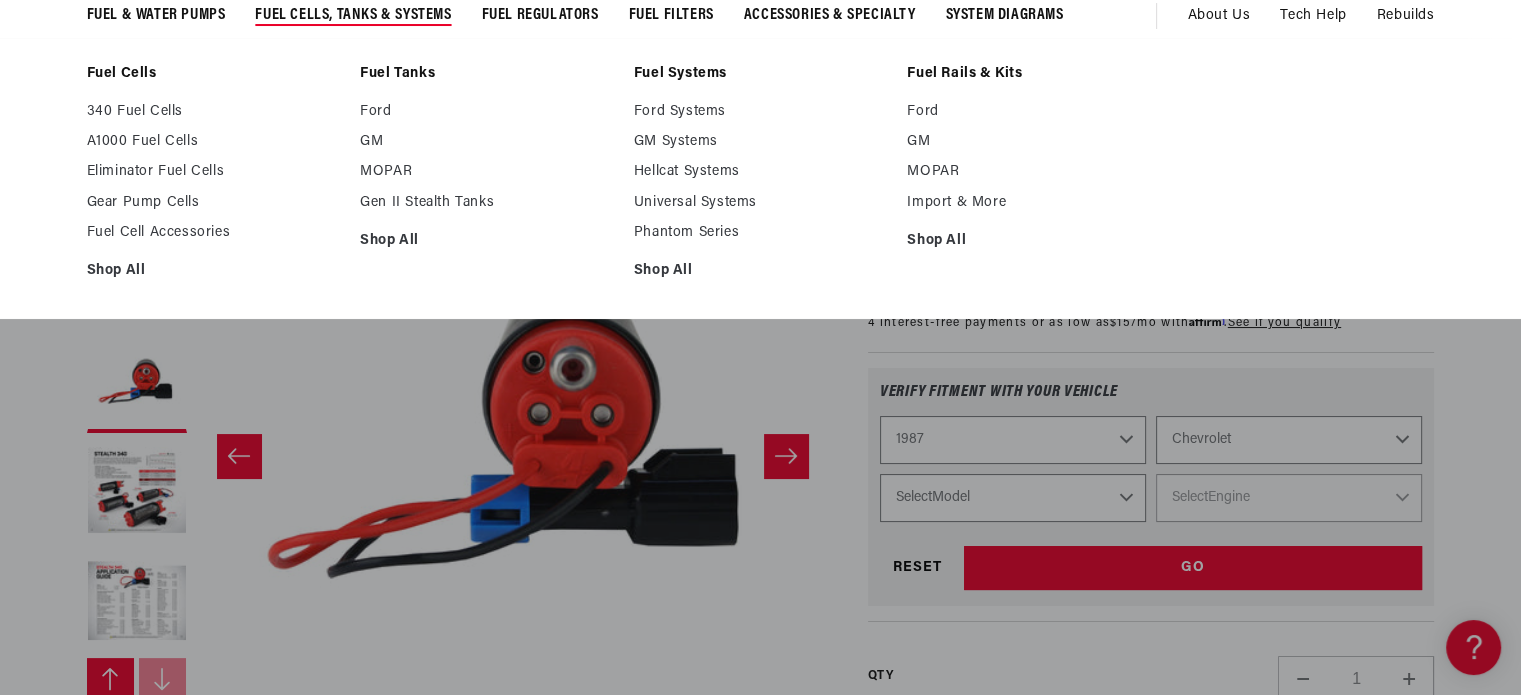 click on "Fuel Cells, Tanks & Systems" at bounding box center (353, 15) 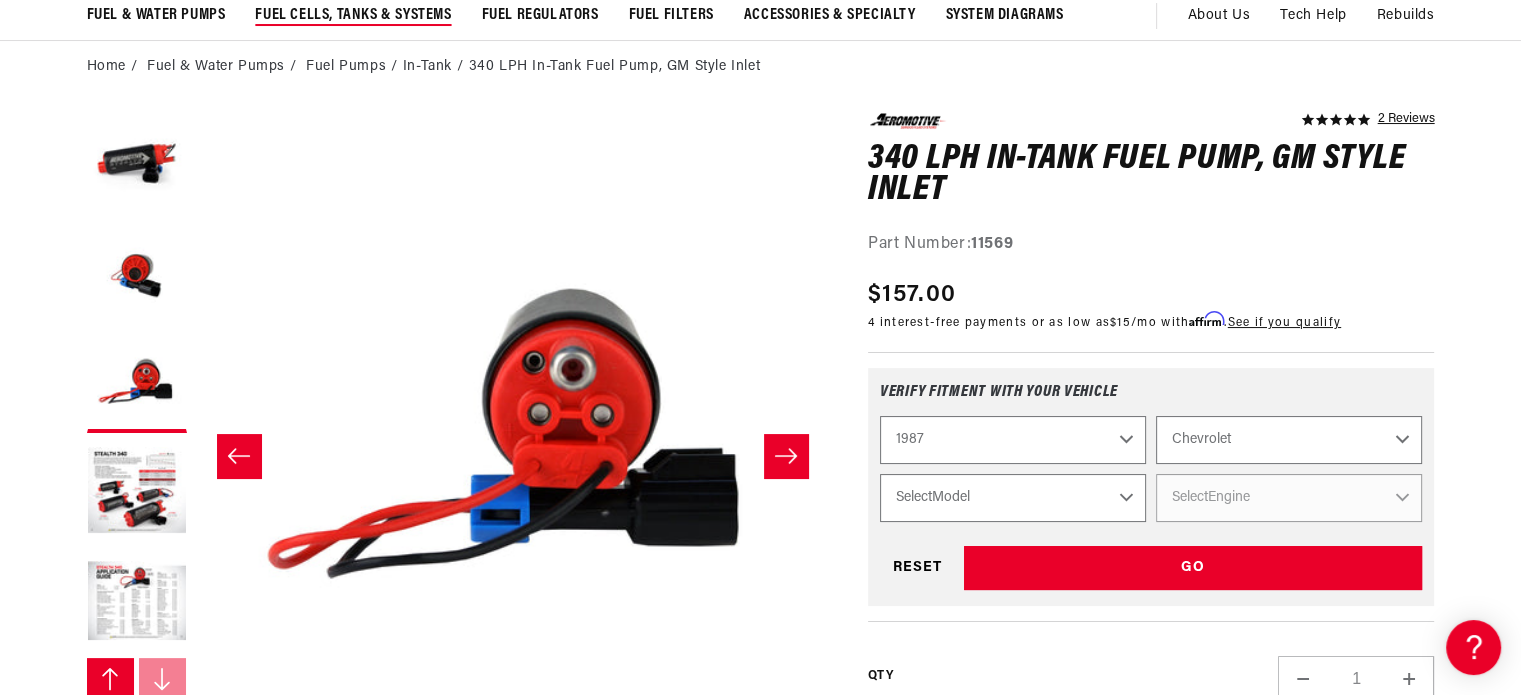 click on "Fuel Cells, Tanks & Systems" at bounding box center [353, 15] 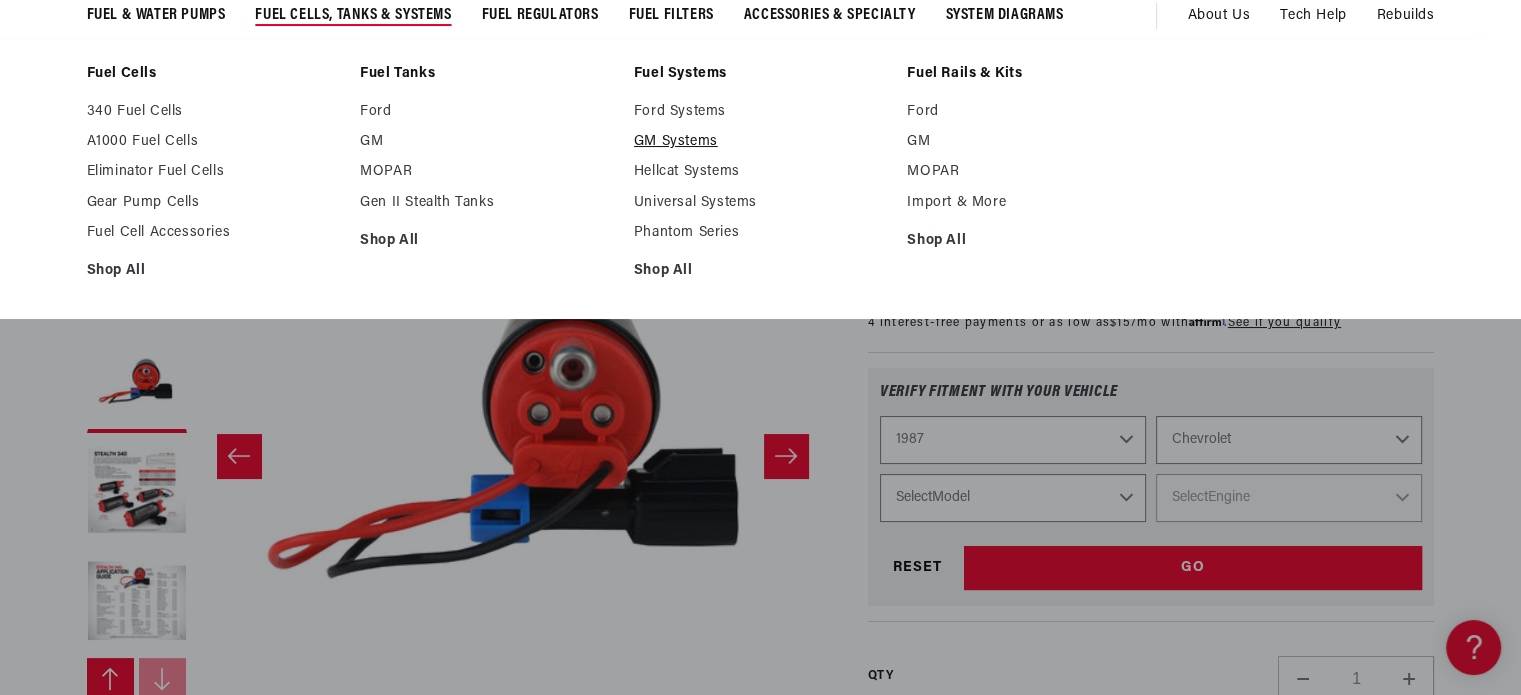 scroll, scrollTop: 0, scrollLeft: 48, axis: horizontal 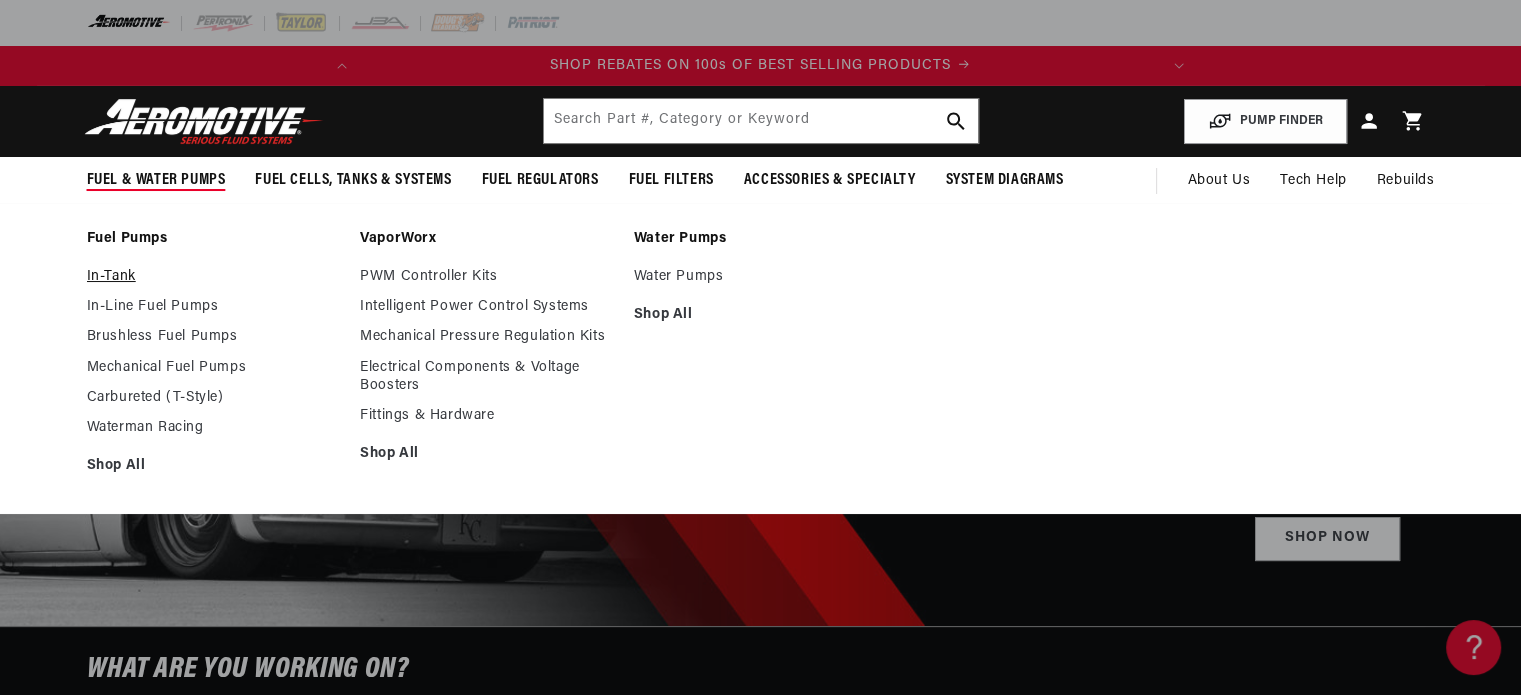click on "In-Tank" at bounding box center (214, 277) 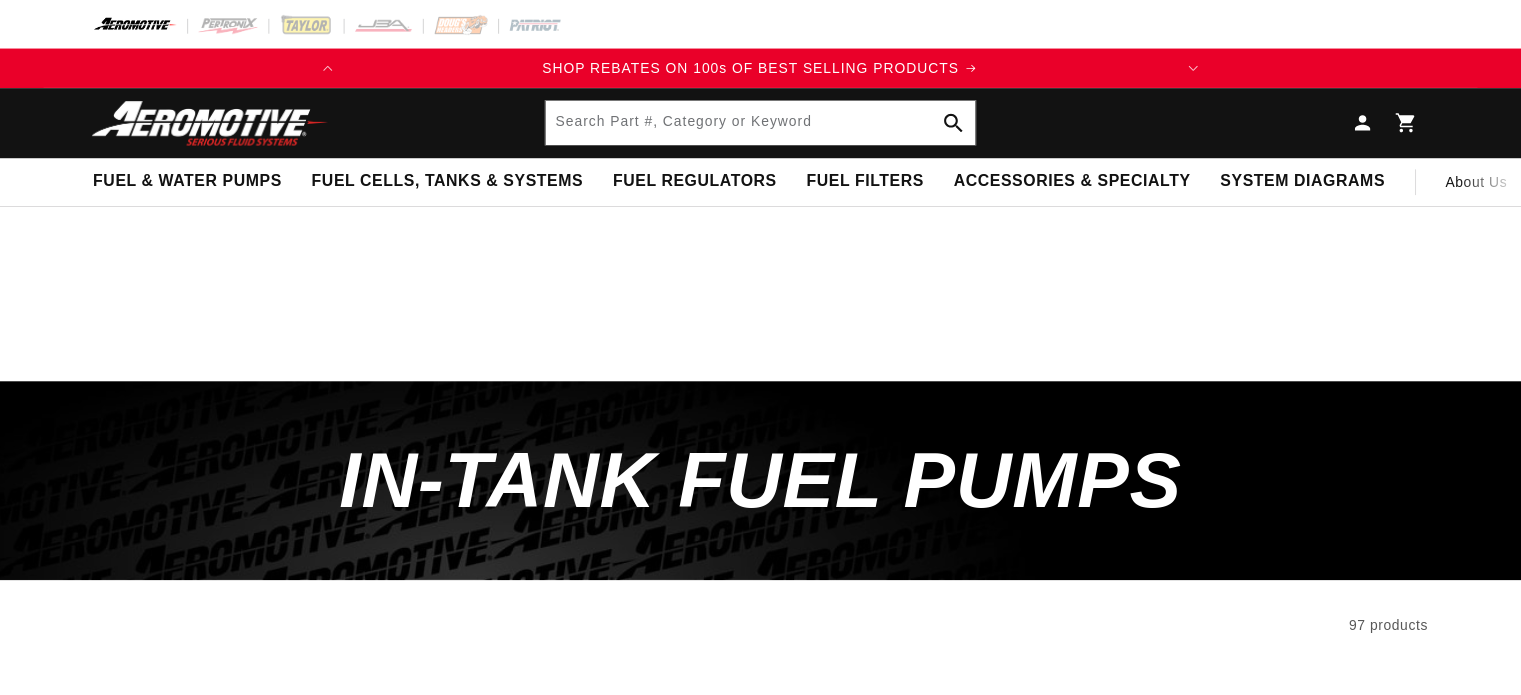 scroll, scrollTop: 0, scrollLeft: 0, axis: both 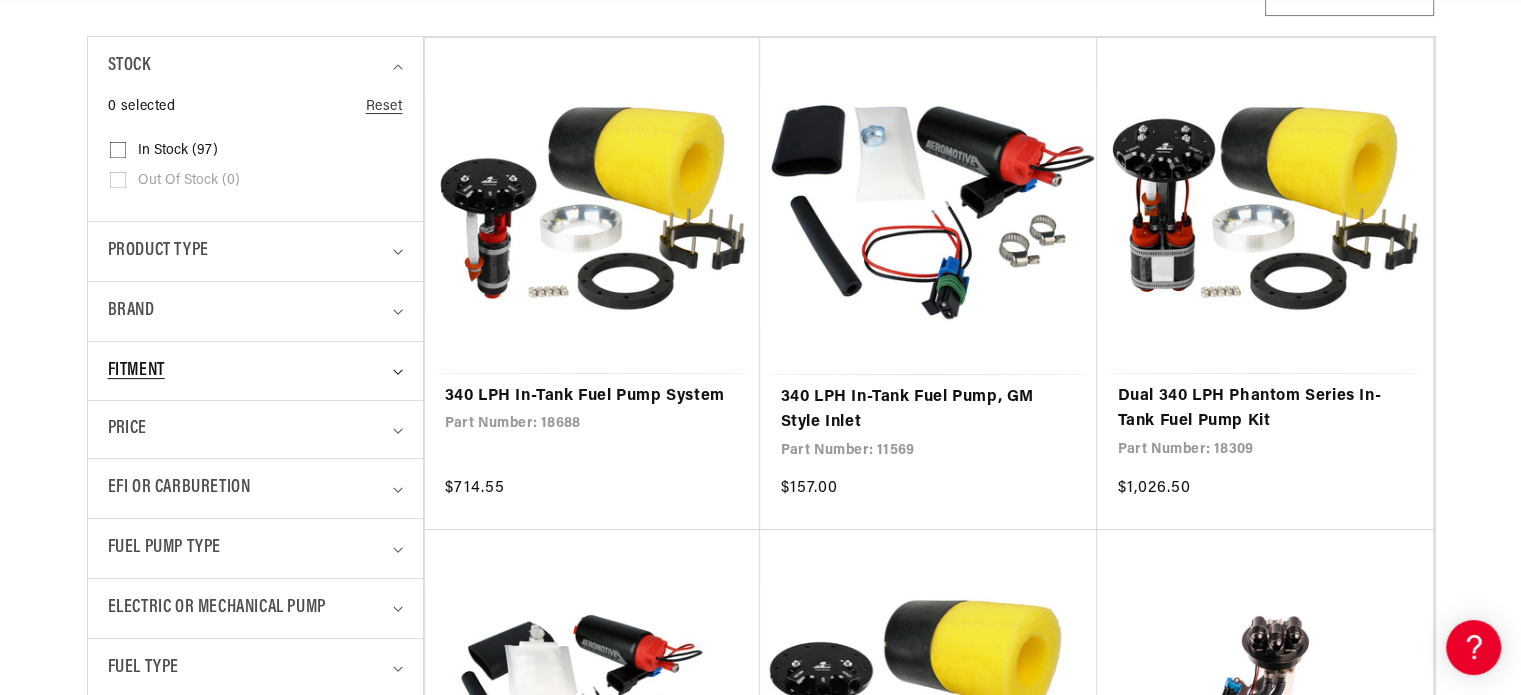 click on "Fitment" at bounding box center (247, 371) 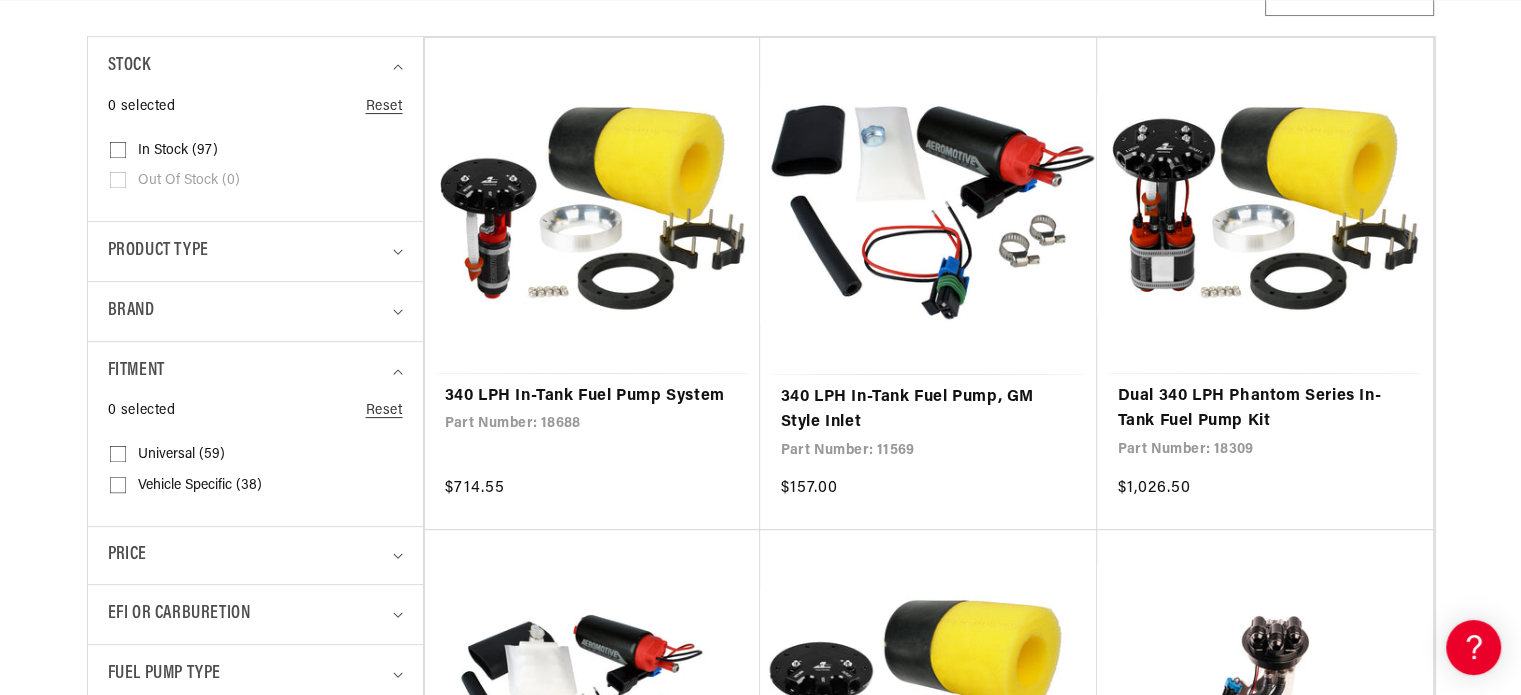 click on "Vehicle Specific (38)
Vehicle Specific (38 products)" at bounding box center [118, 489] 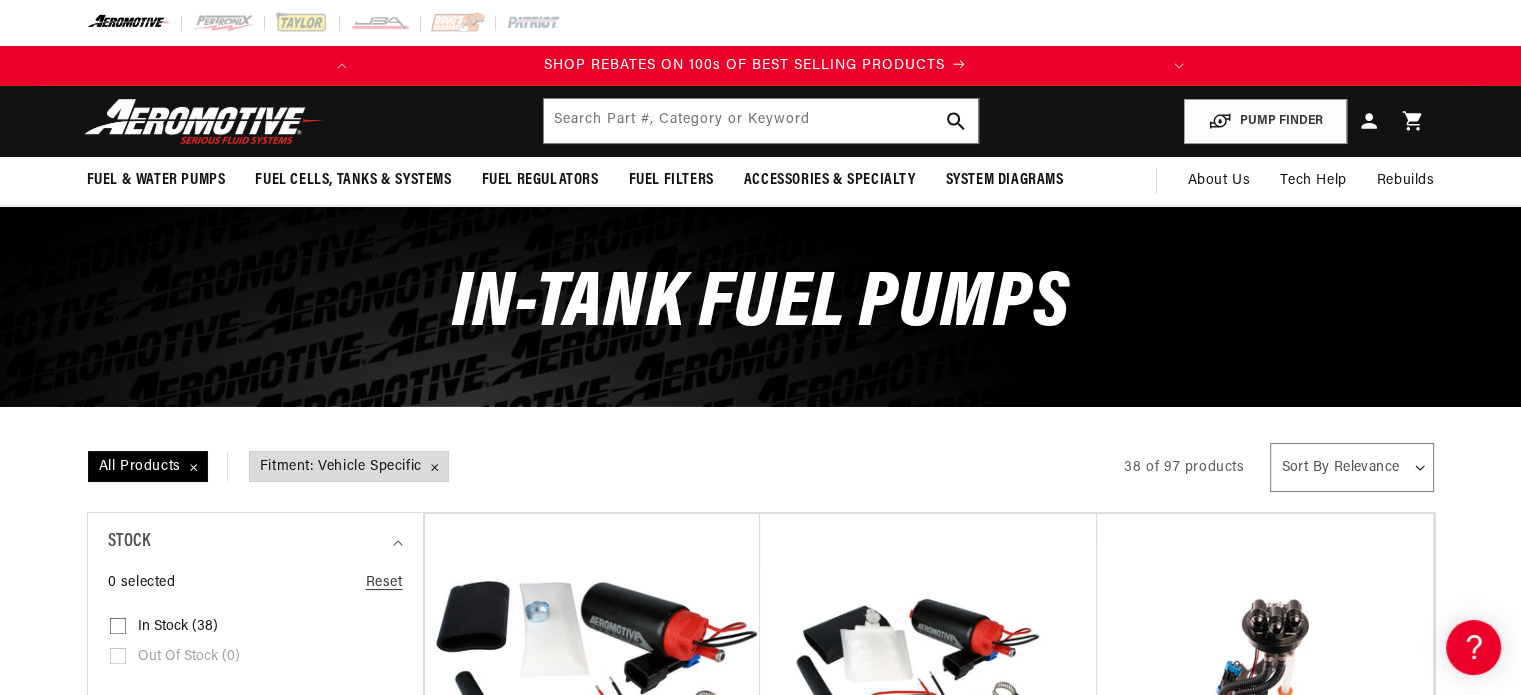 scroll, scrollTop: 0, scrollLeft: 0, axis: both 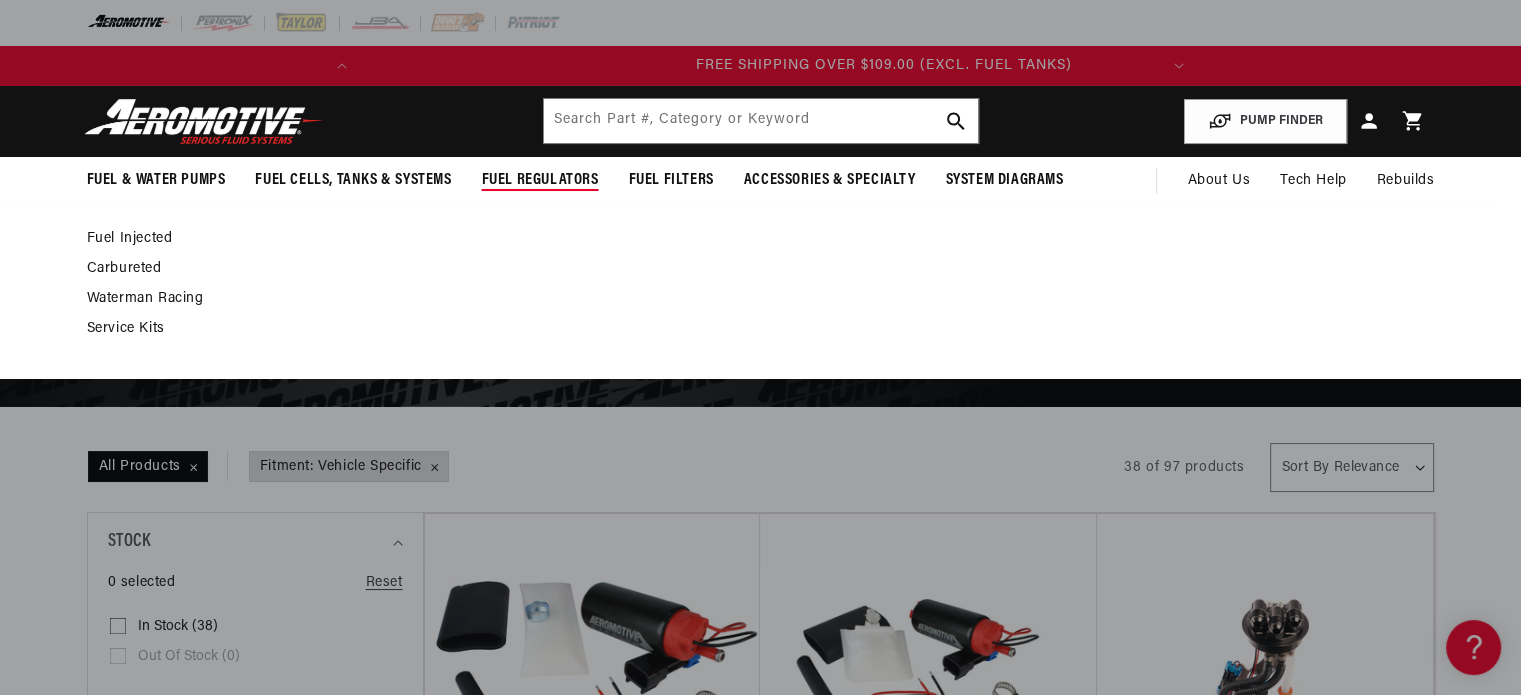 click on "Fuel Injected" at bounding box center [751, 239] 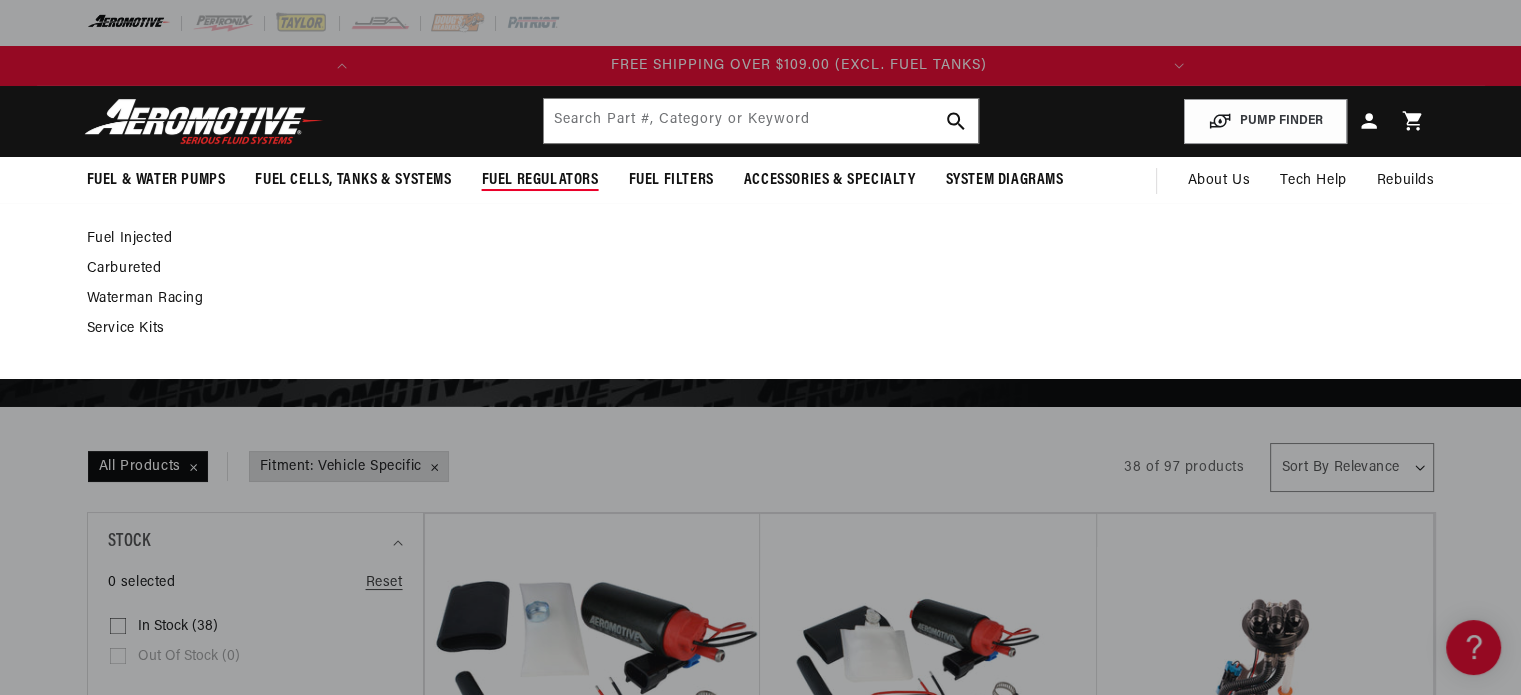 scroll, scrollTop: 0, scrollLeft: 791, axis: horizontal 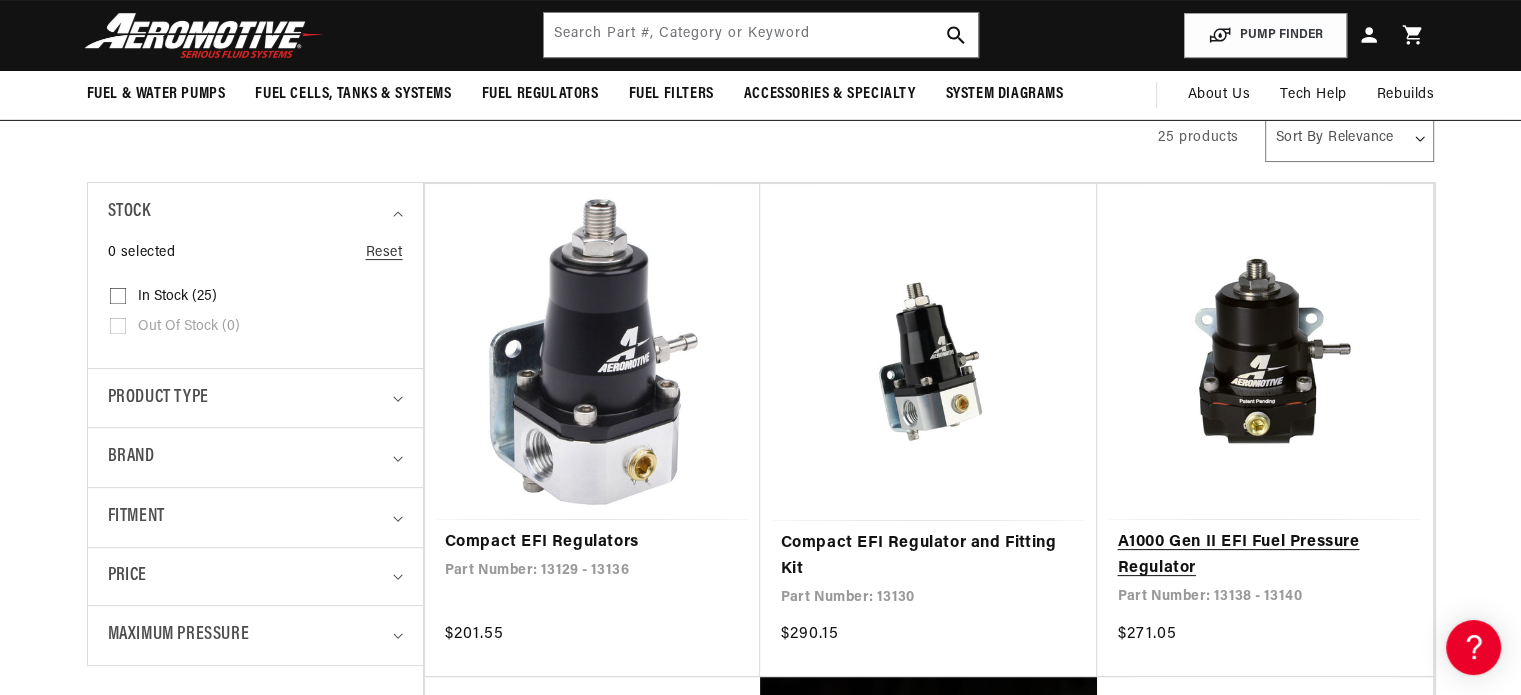 click on "A1000 Gen II EFI Fuel Pressure Regulator" at bounding box center [1265, 555] 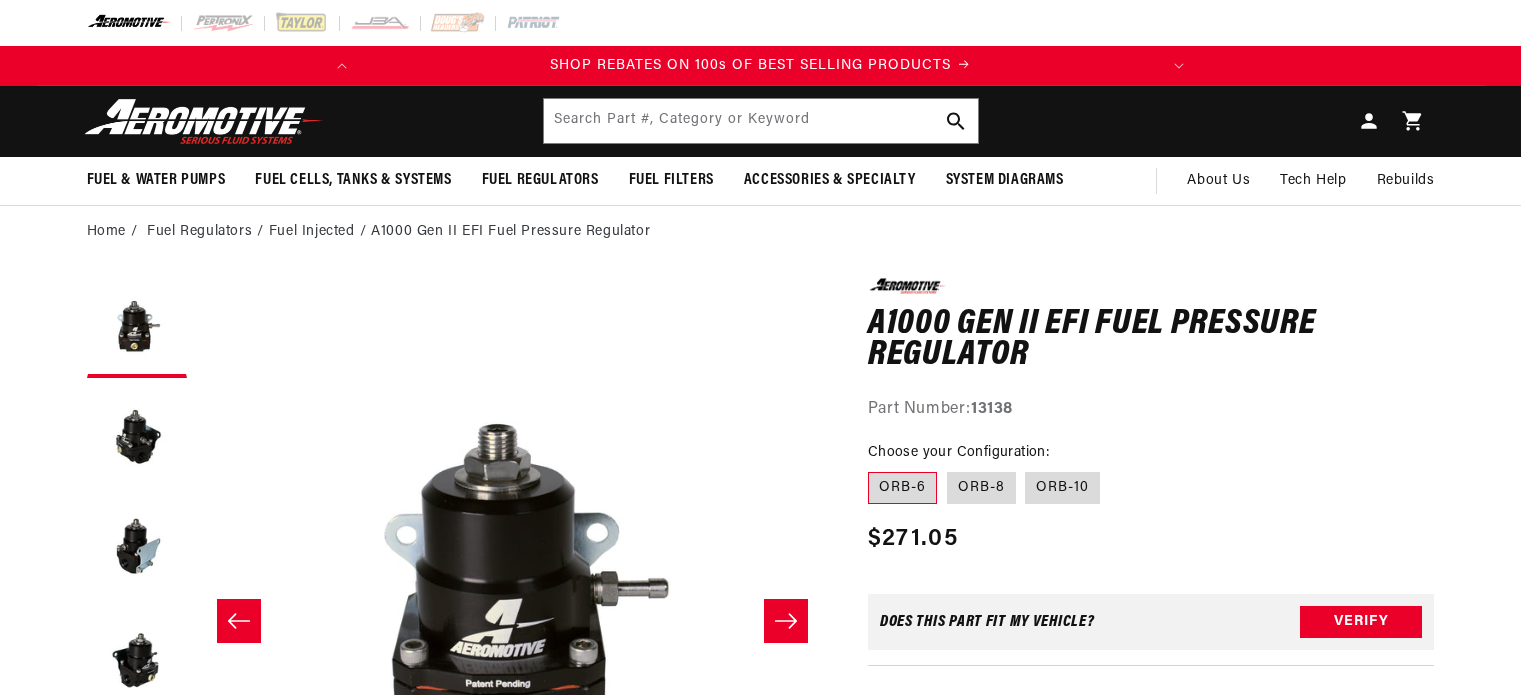 scroll, scrollTop: 0, scrollLeft: 0, axis: both 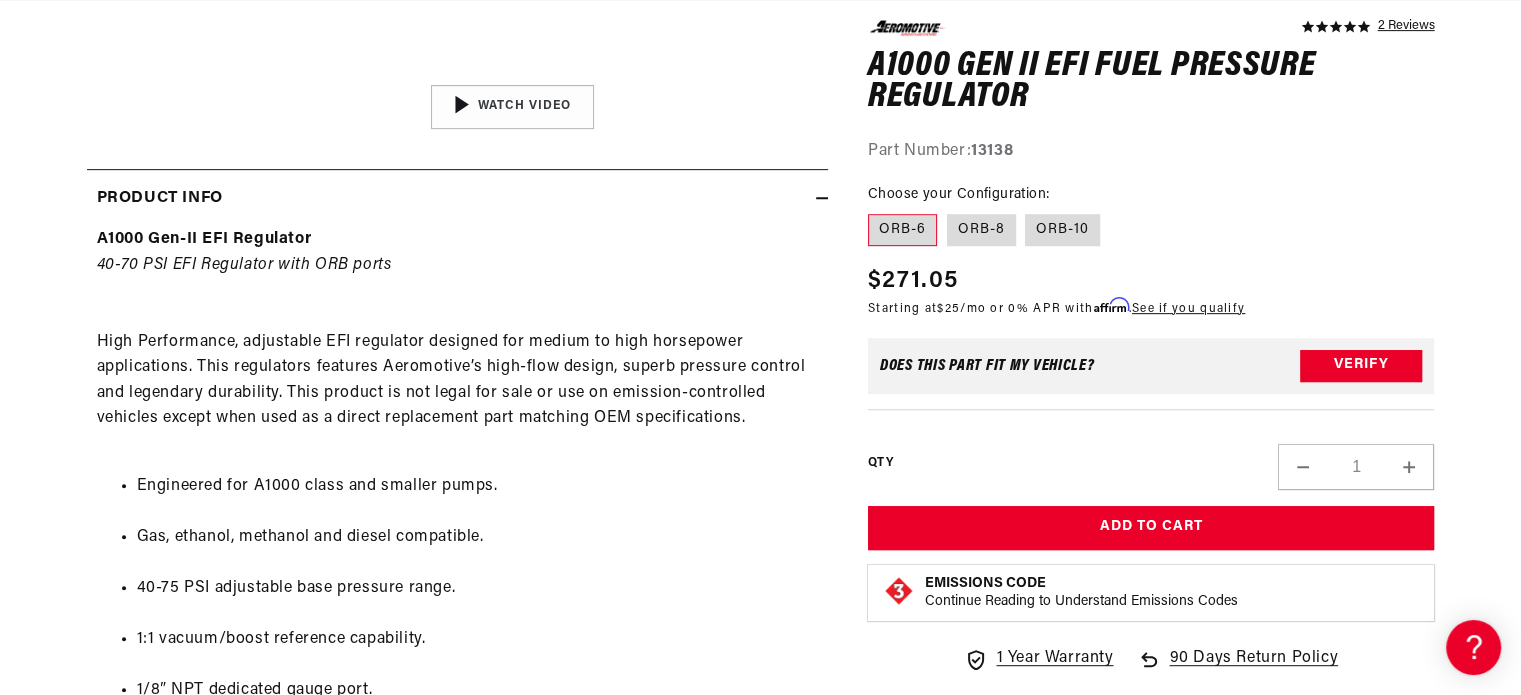 drag, startPoint x: 1535, startPoint y: 91, endPoint x: 1524, endPoint y: 225, distance: 134.45073 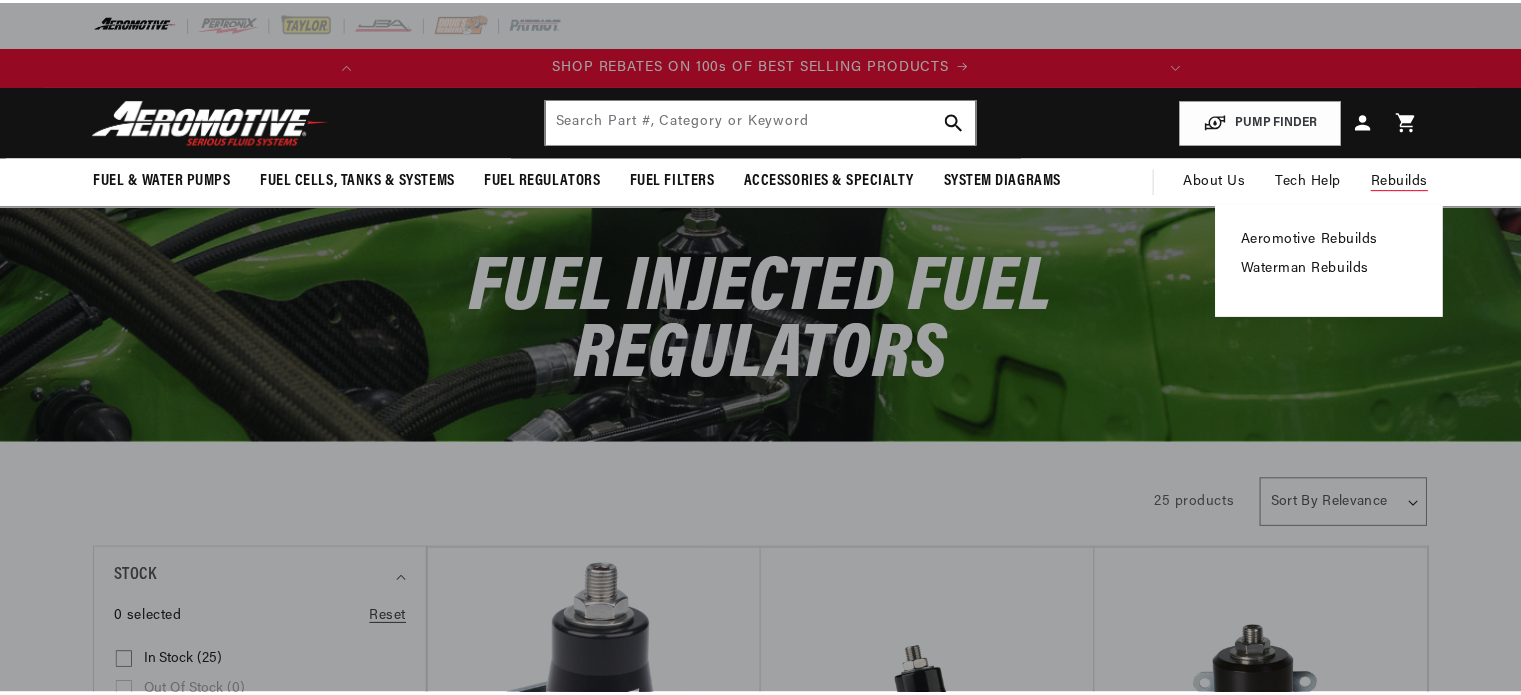 scroll, scrollTop: 0, scrollLeft: 0, axis: both 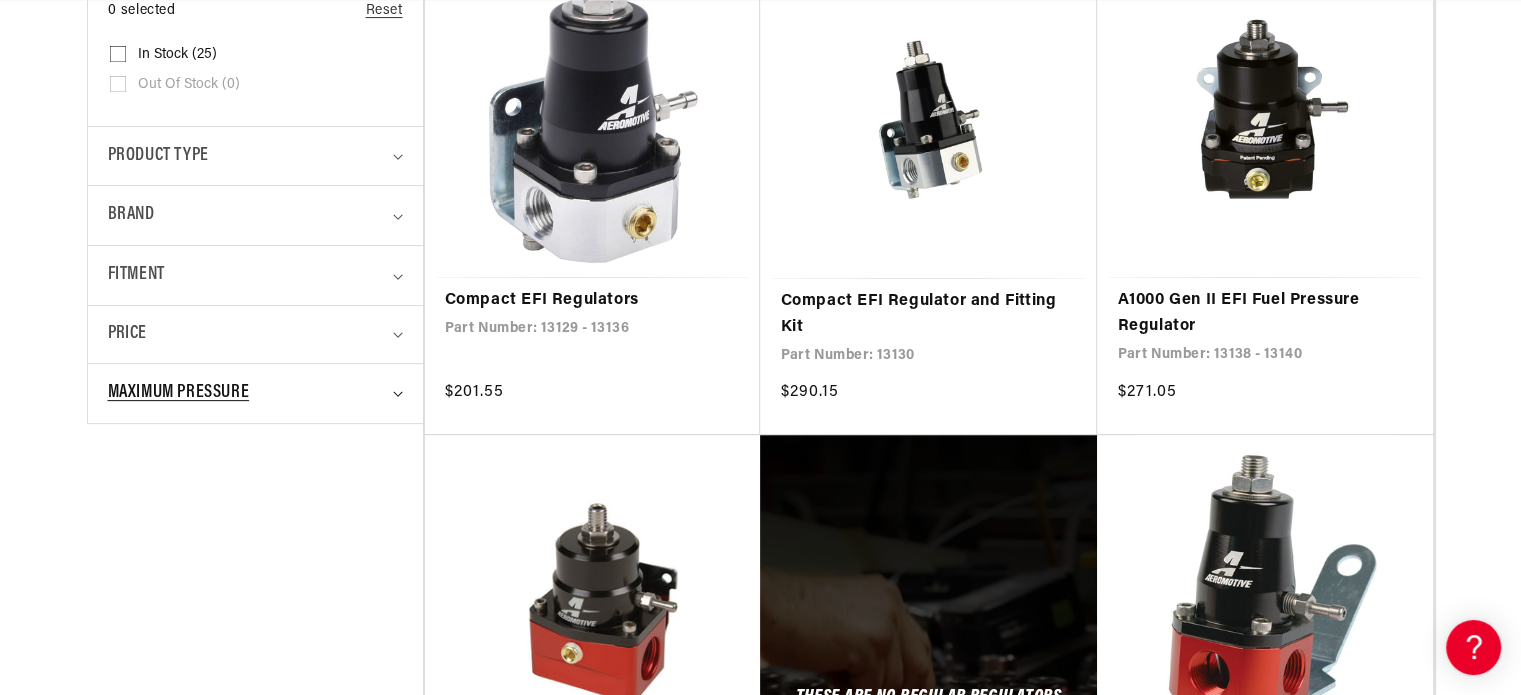 click on "Maximum Pressure" at bounding box center [247, 393] 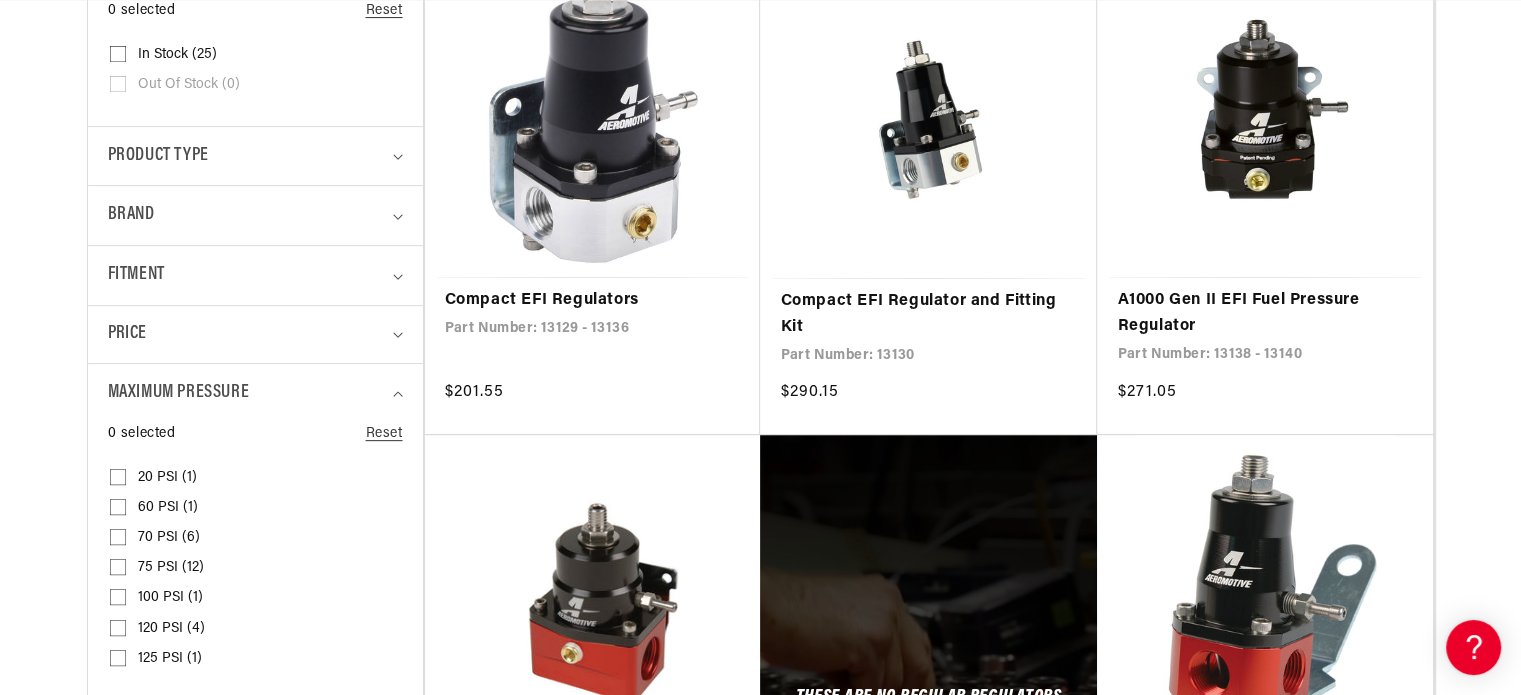 scroll, scrollTop: 0, scrollLeft: 791, axis: horizontal 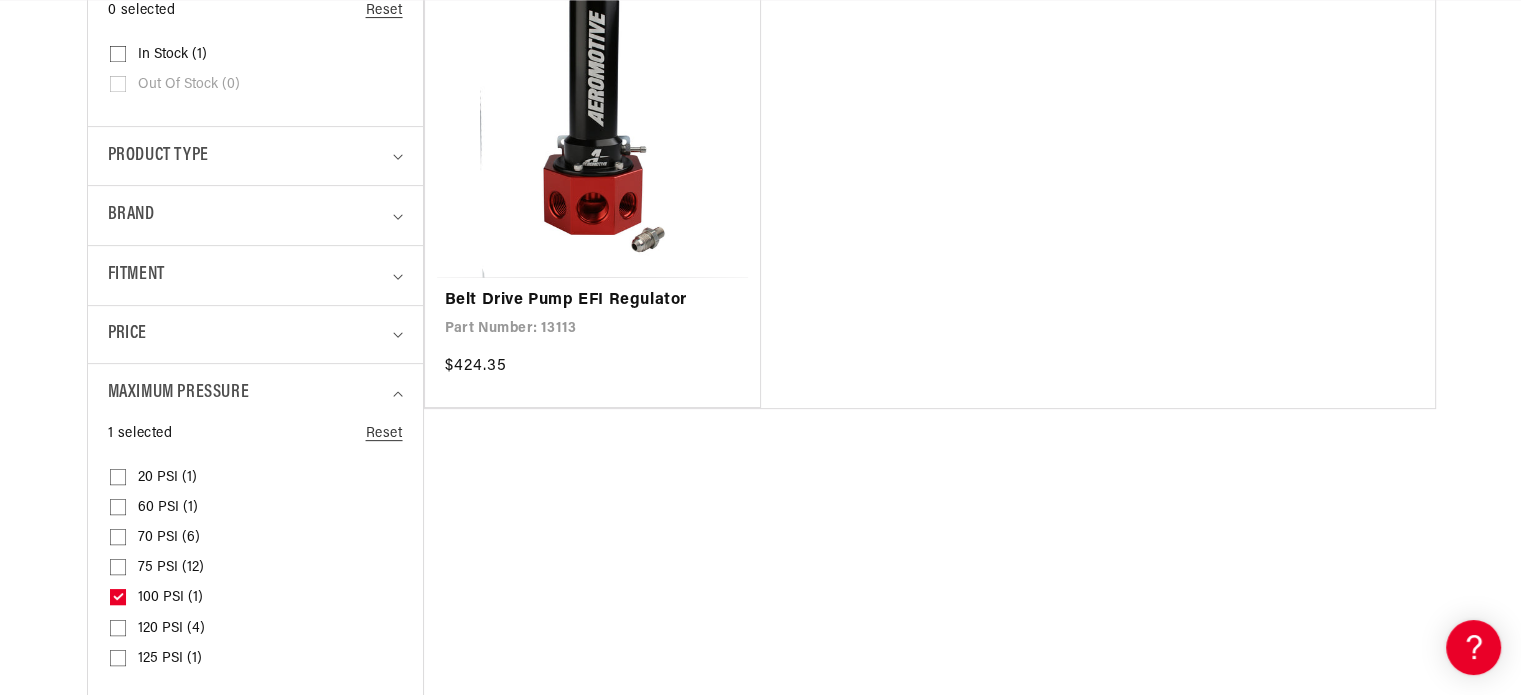 click on "75 PSI (12)
75 PSI (12 products)" at bounding box center [249, 568] 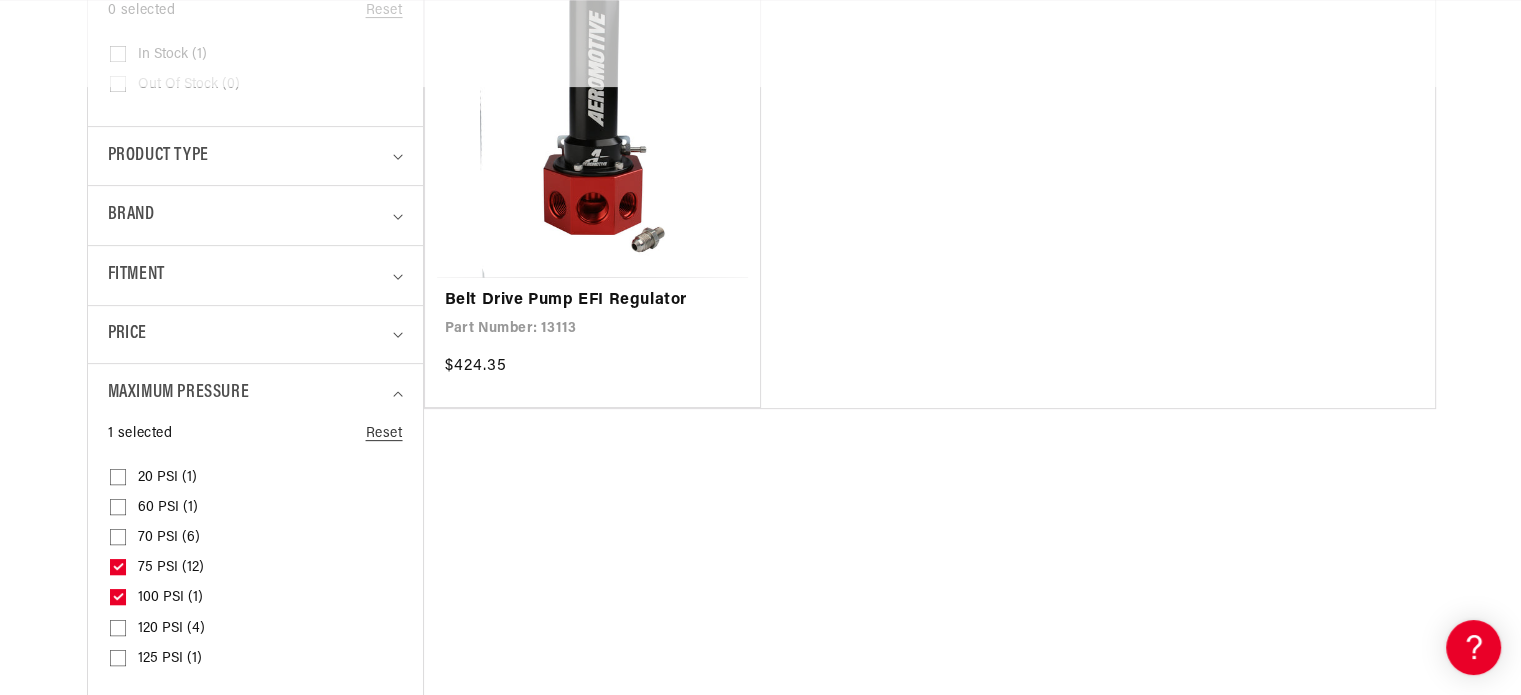 click 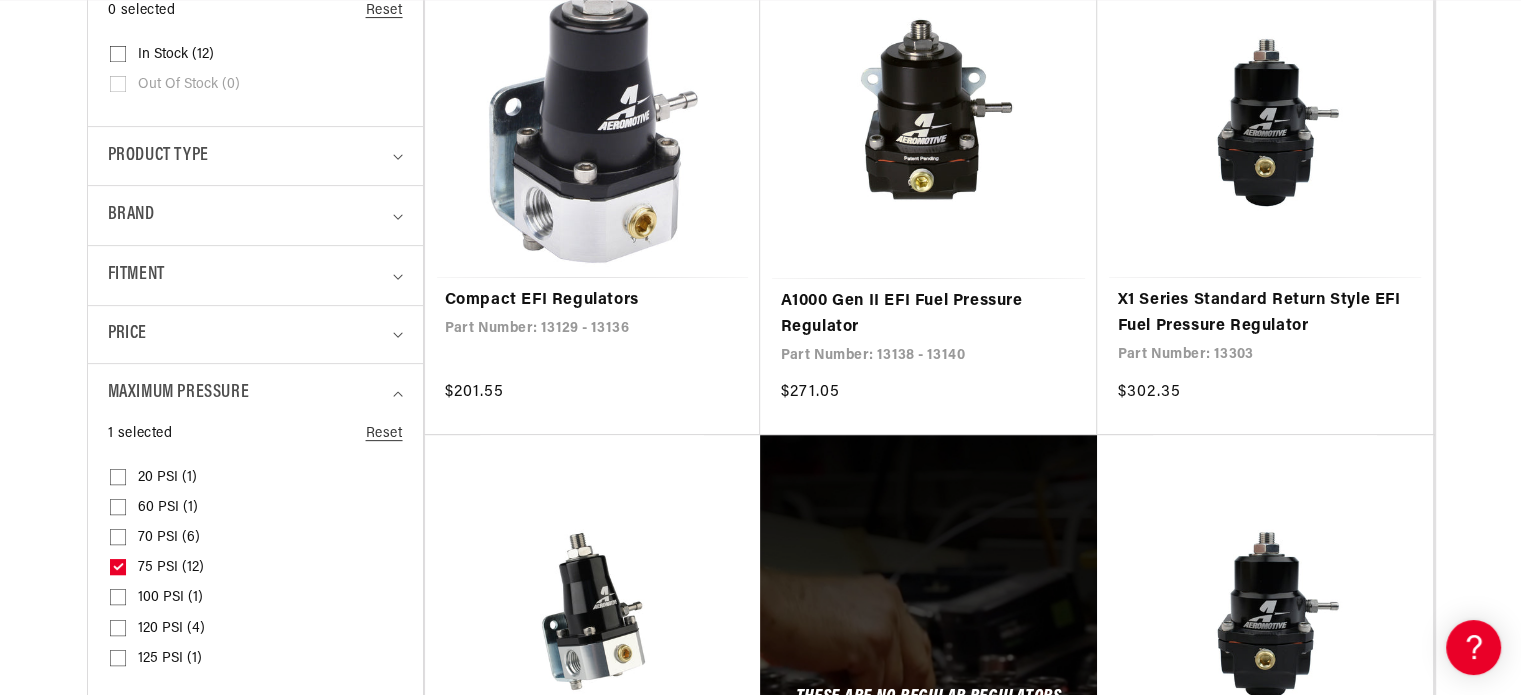 scroll, scrollTop: 0, scrollLeft: 572, axis: horizontal 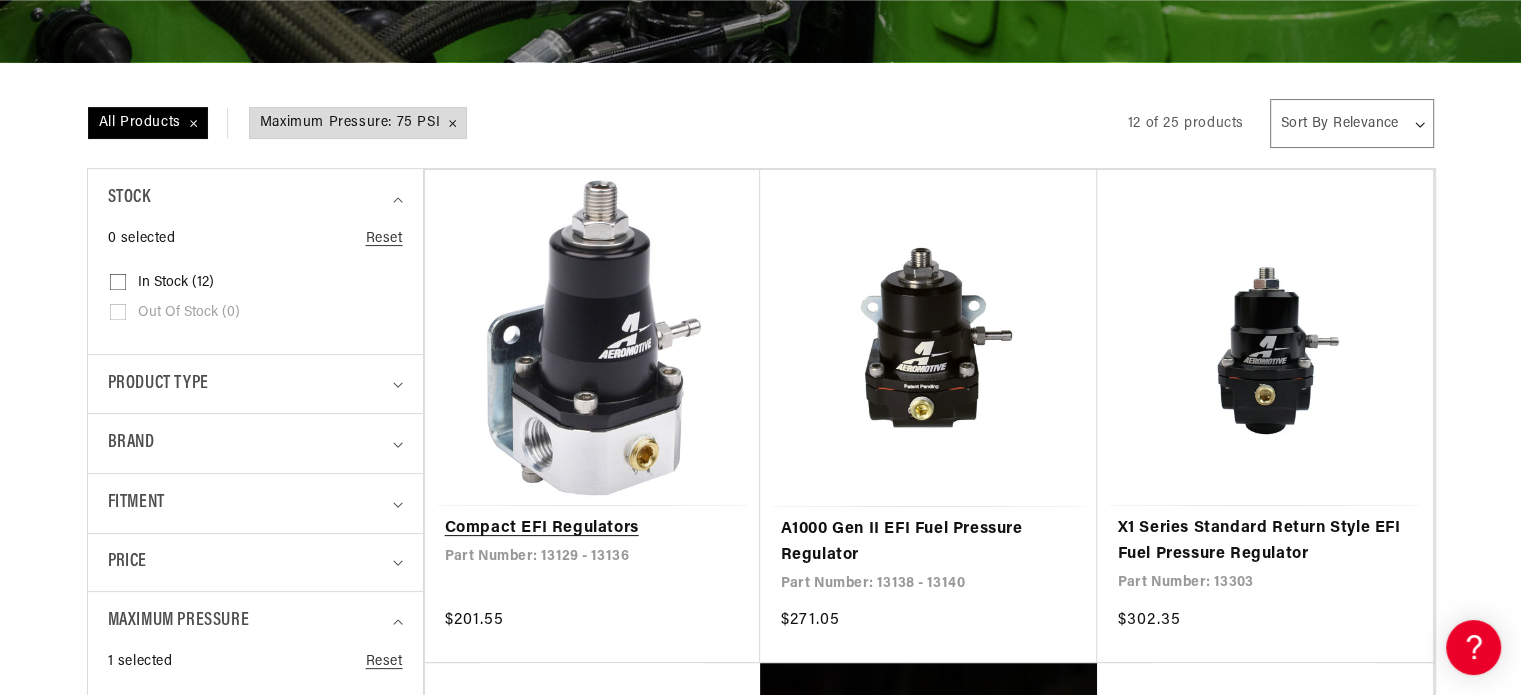 click on "Compact EFI Regulators" at bounding box center [593, 529] 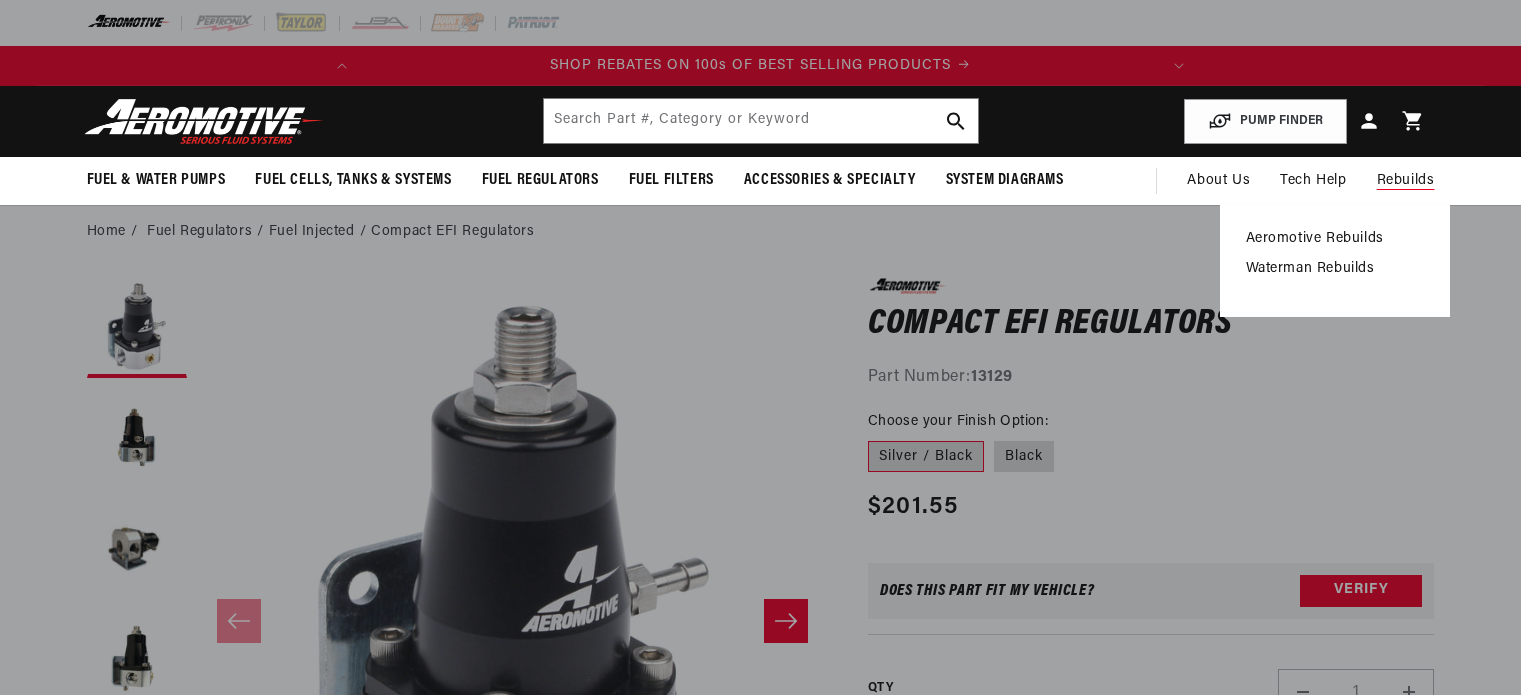 scroll, scrollTop: 0, scrollLeft: 0, axis: both 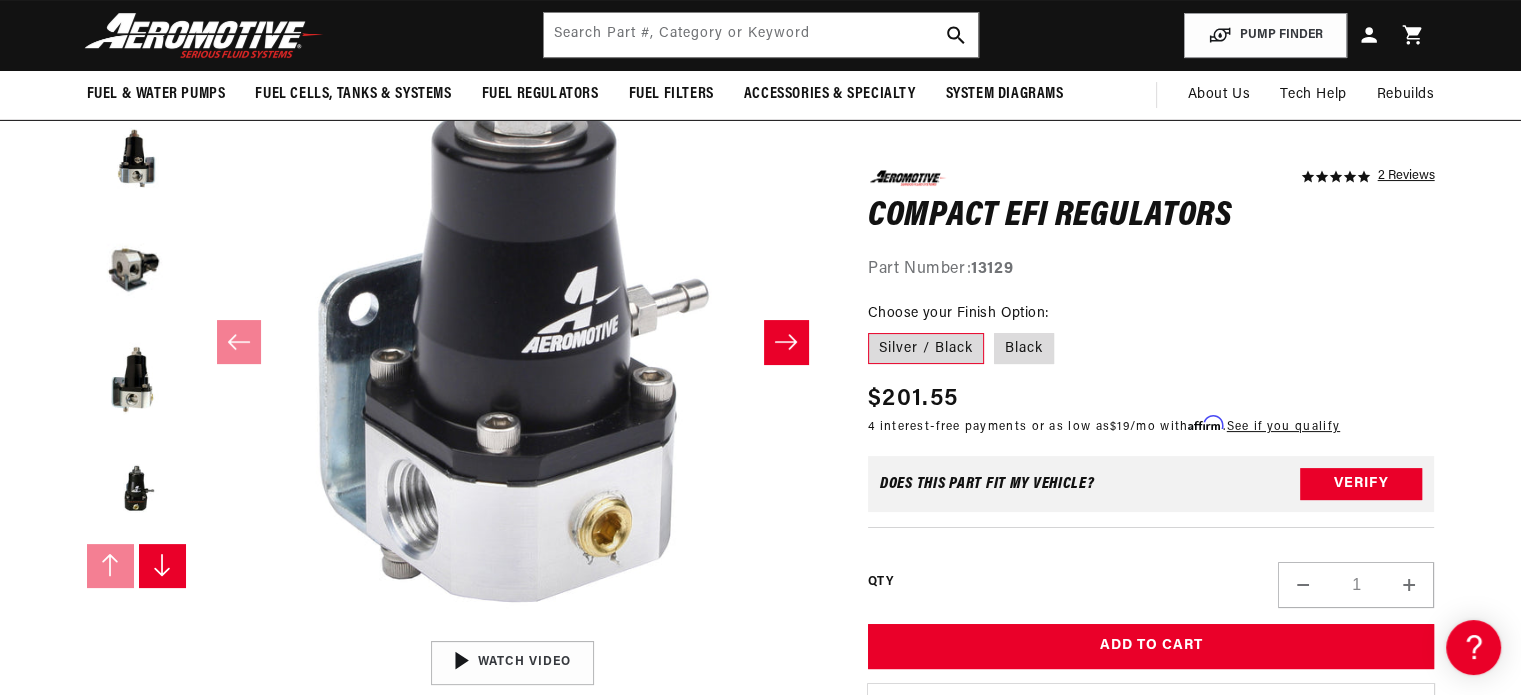 drag, startPoint x: 1535, startPoint y: 91, endPoint x: 1530, endPoint y: 142, distance: 51.24451 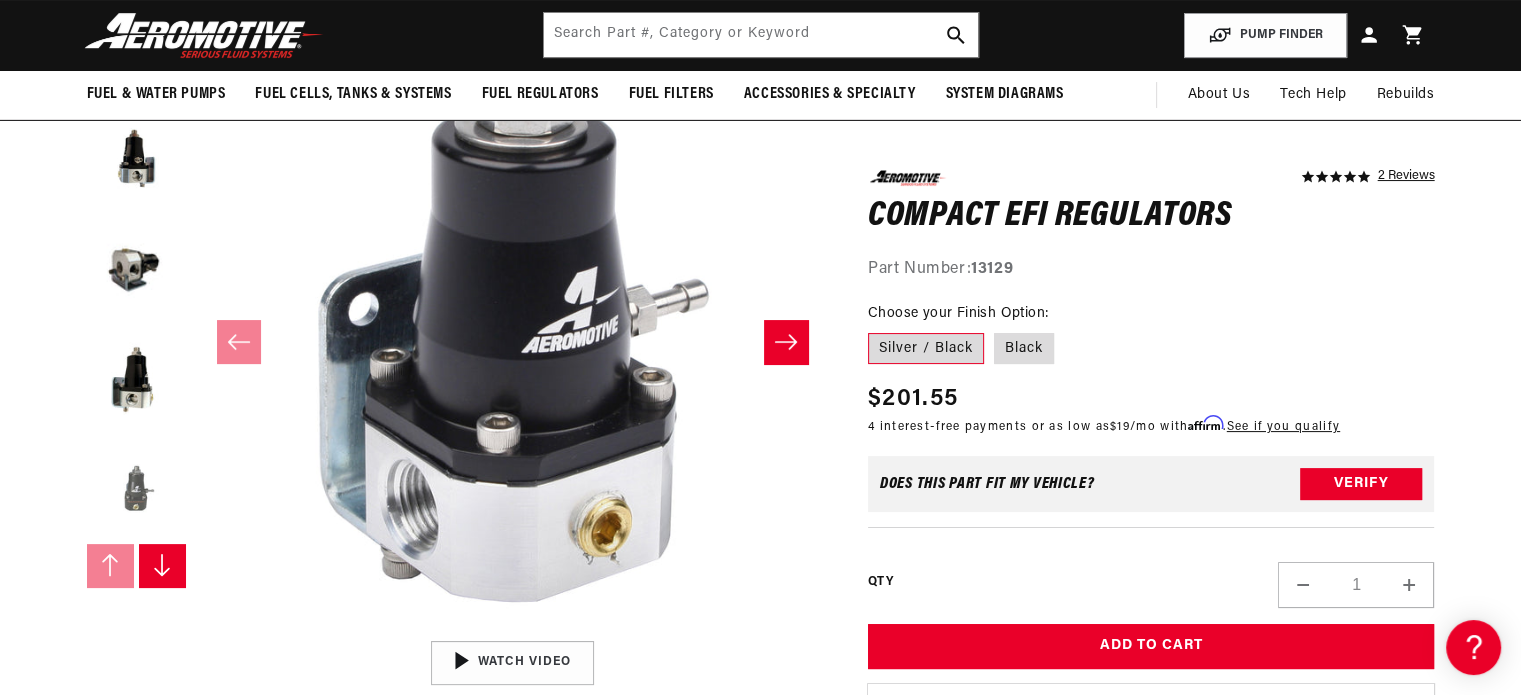 click at bounding box center [137, 489] 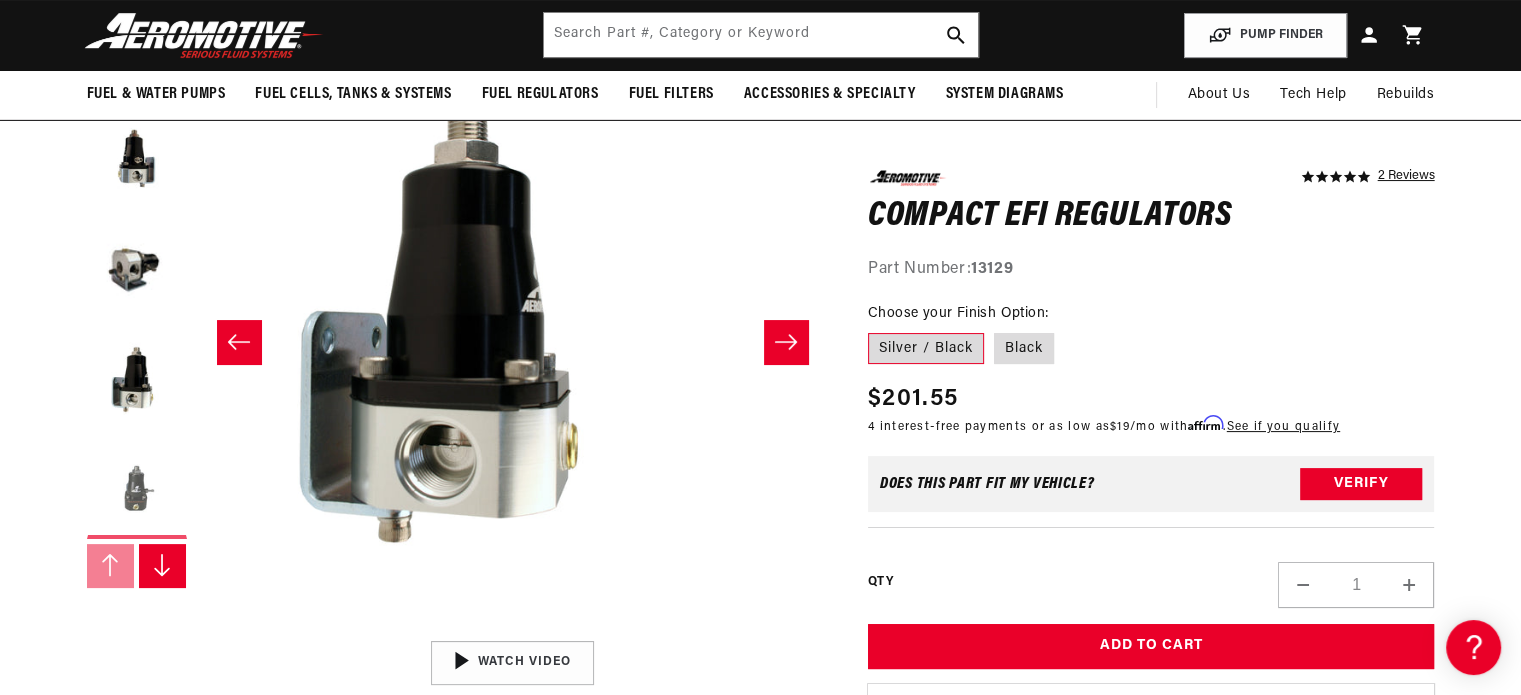 scroll, scrollTop: 0, scrollLeft: 2525, axis: horizontal 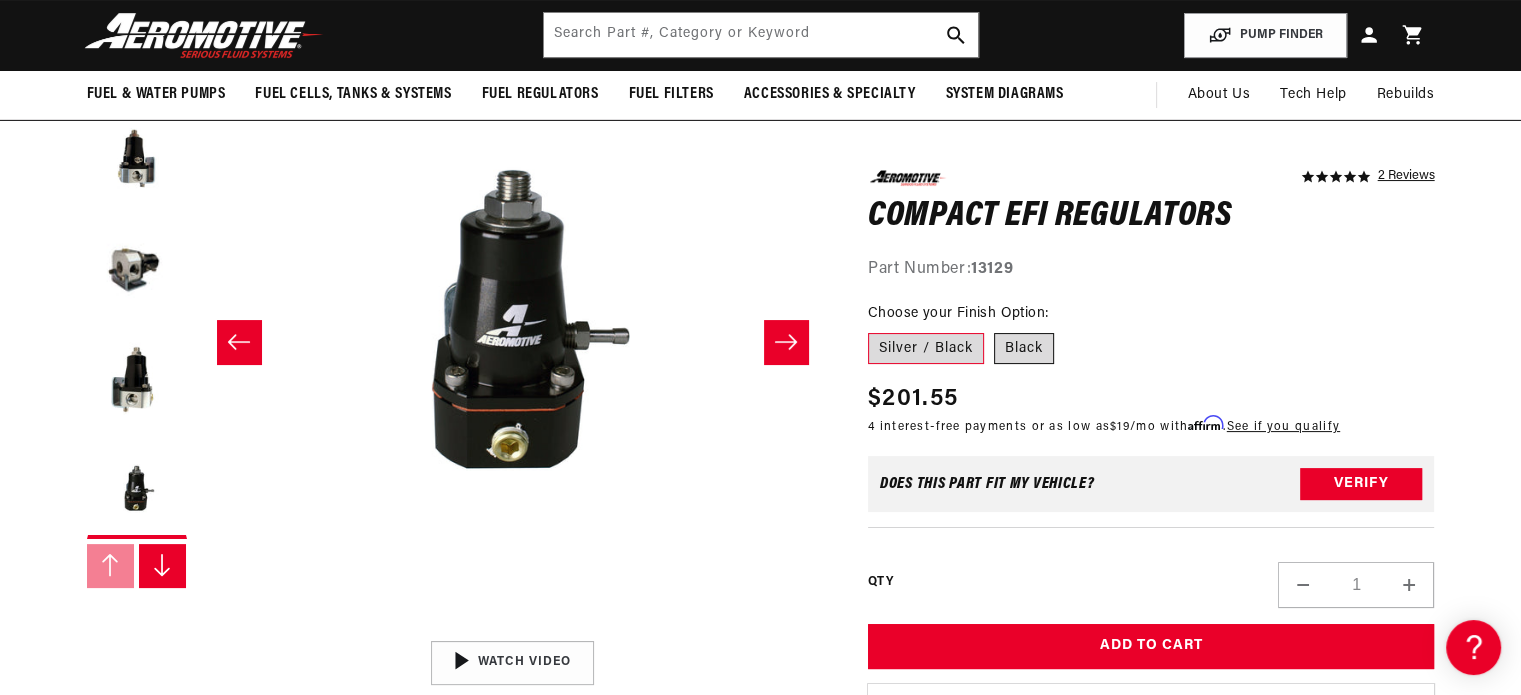 click on "Black" at bounding box center [1024, 348] 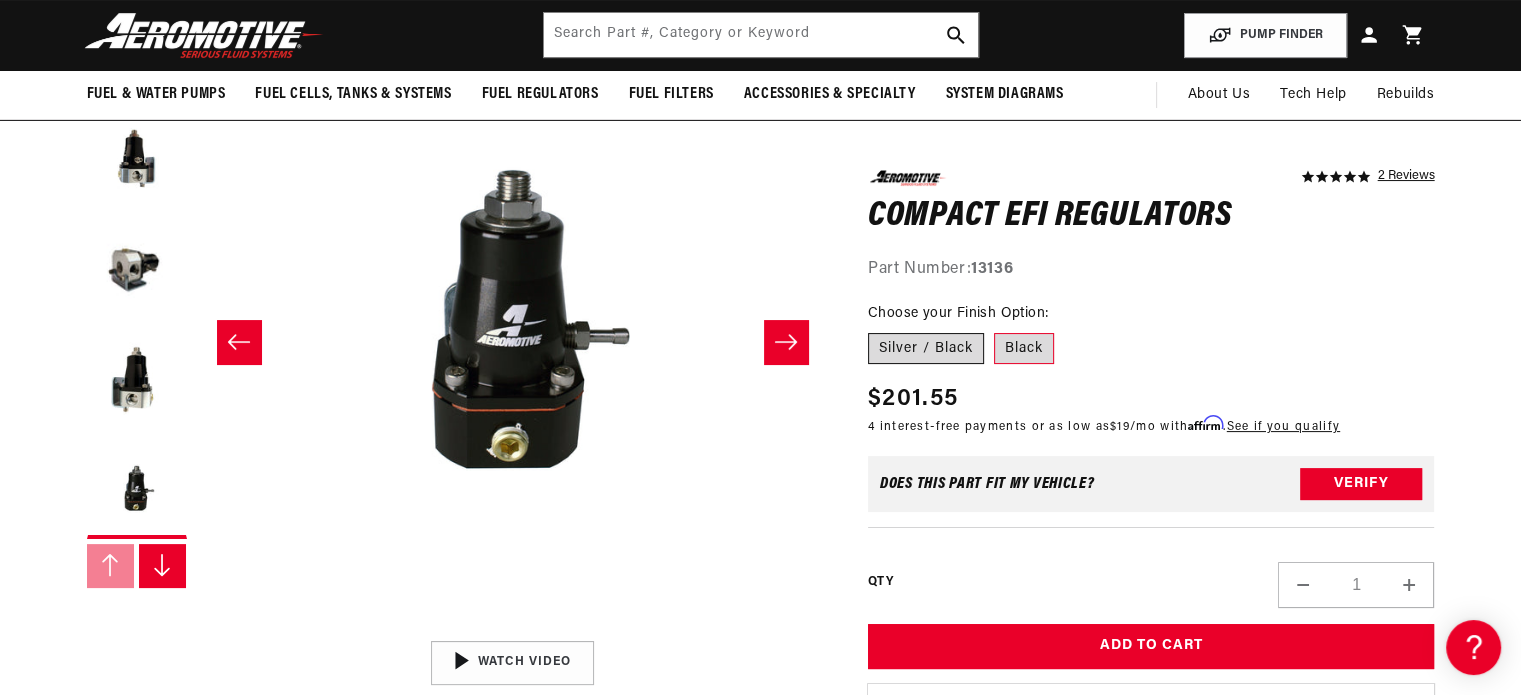 click on "Silver / Black" at bounding box center [926, 348] 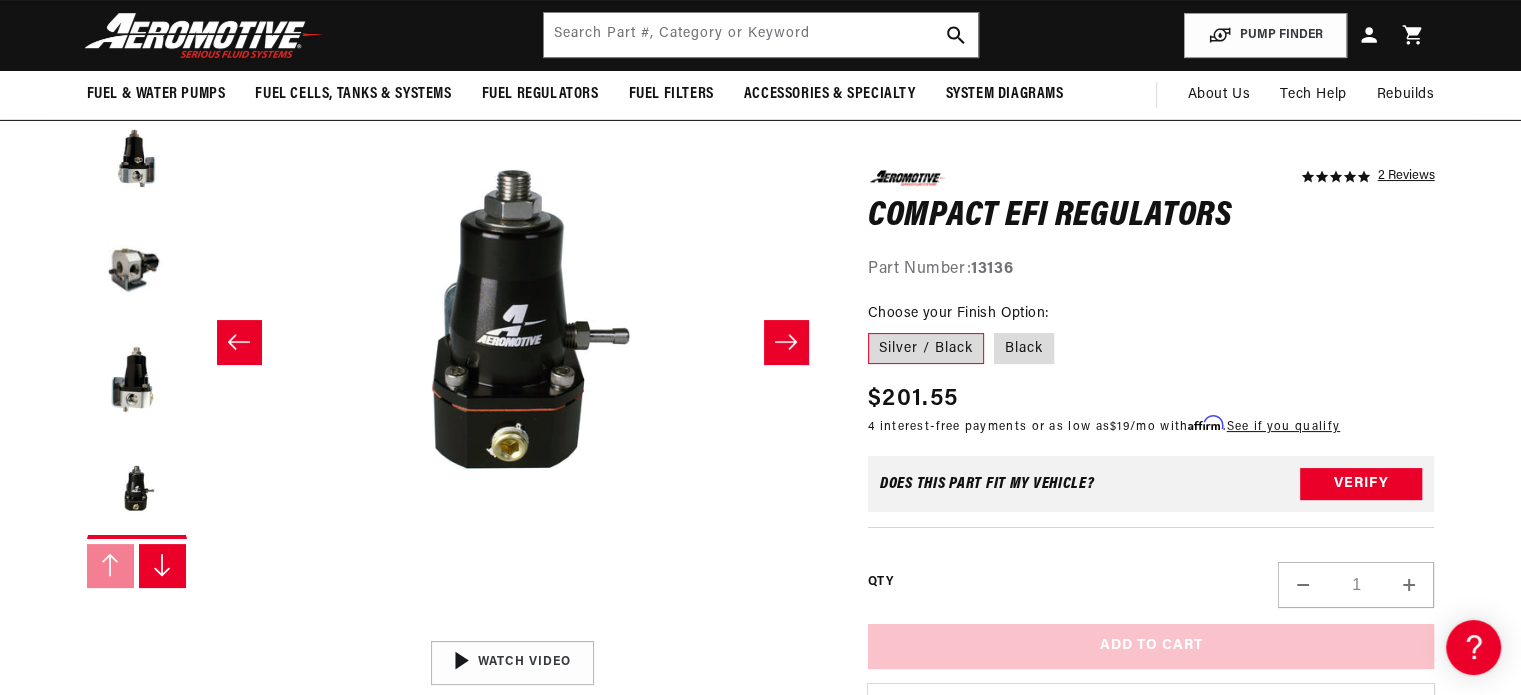 scroll, scrollTop: 0, scrollLeft: 0, axis: both 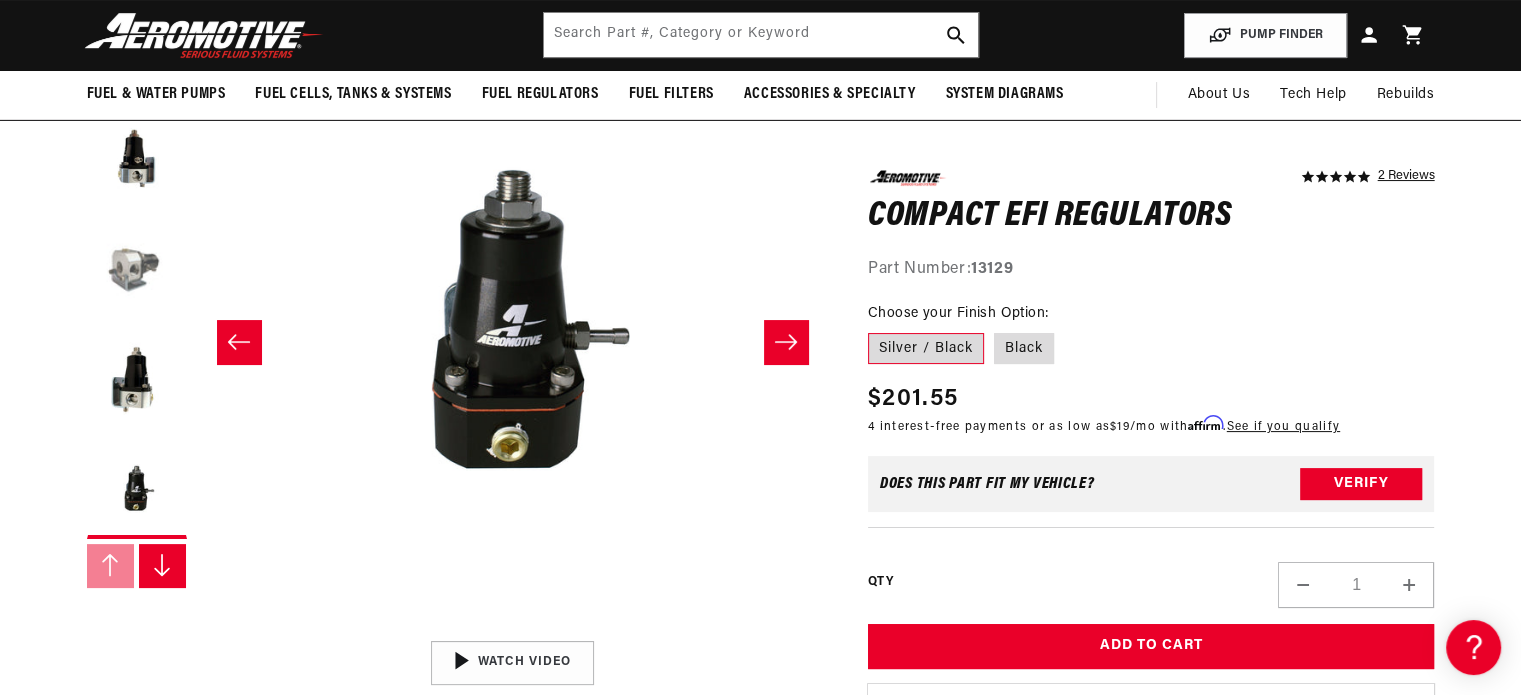 click at bounding box center (137, 269) 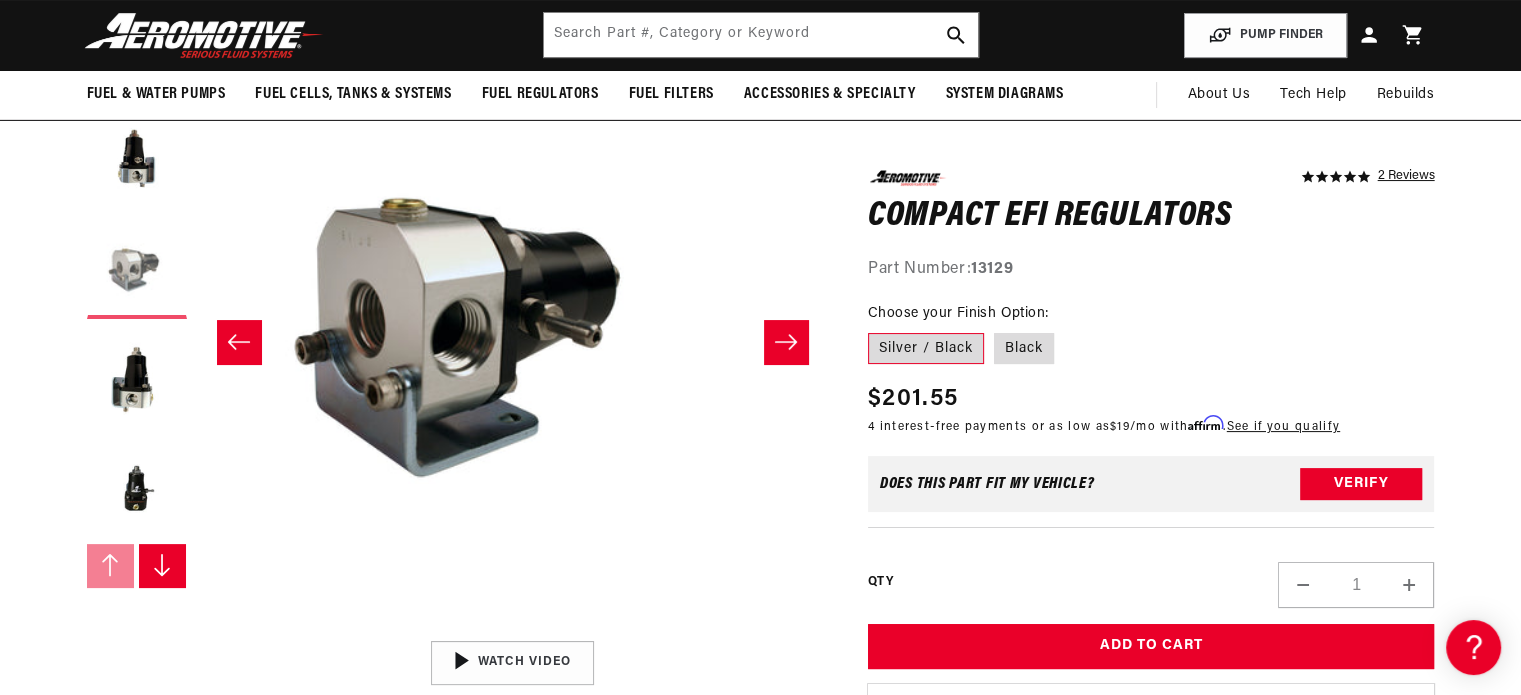 scroll, scrollTop: 0, scrollLeft: 1263, axis: horizontal 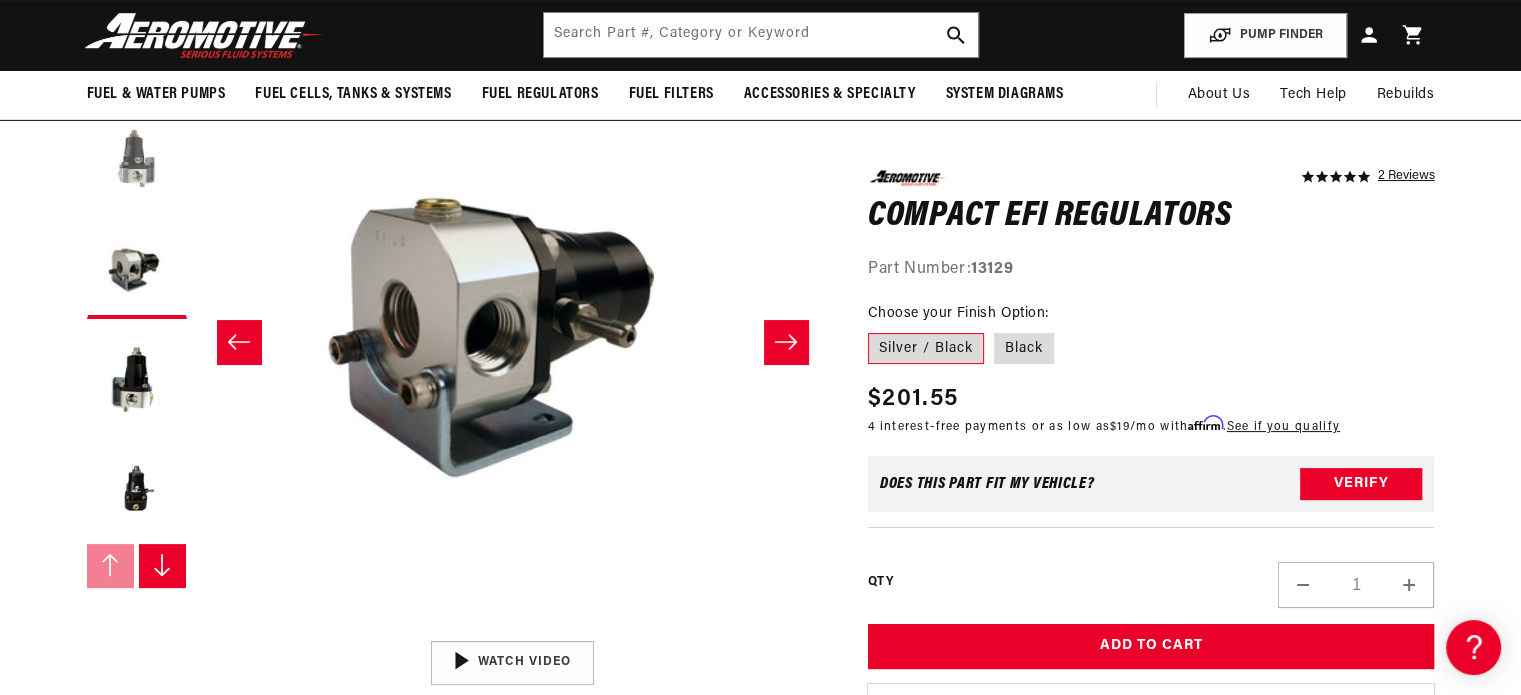 click at bounding box center (137, 159) 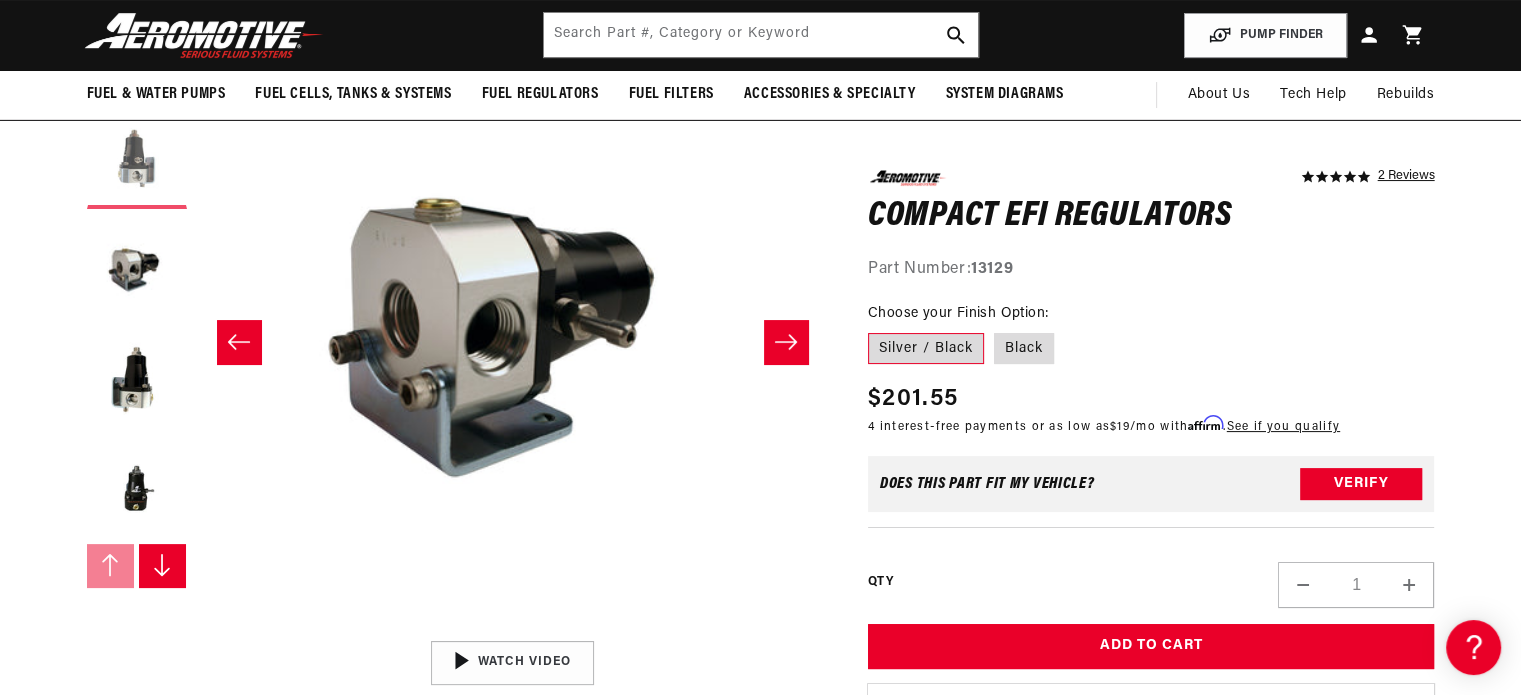 scroll, scrollTop: 0, scrollLeft: 949, axis: horizontal 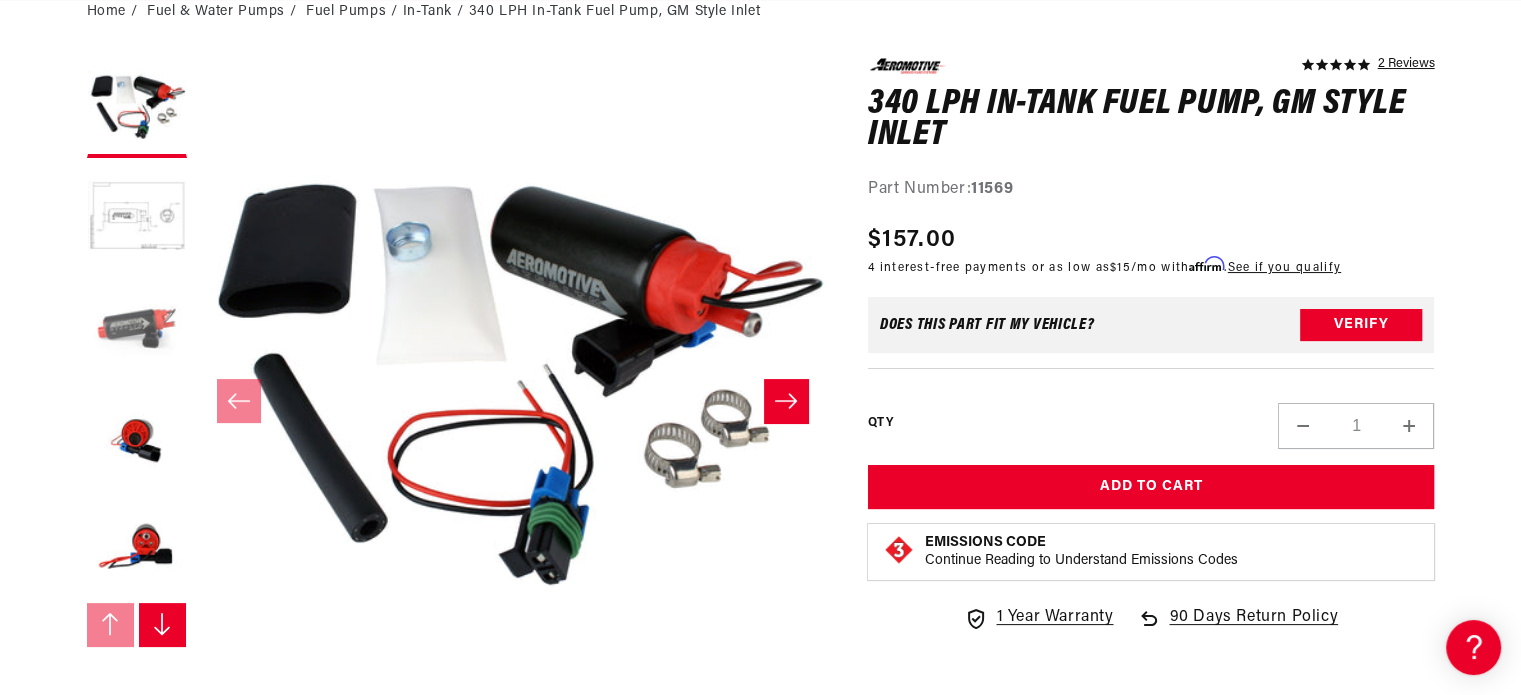 click at bounding box center (137, 328) 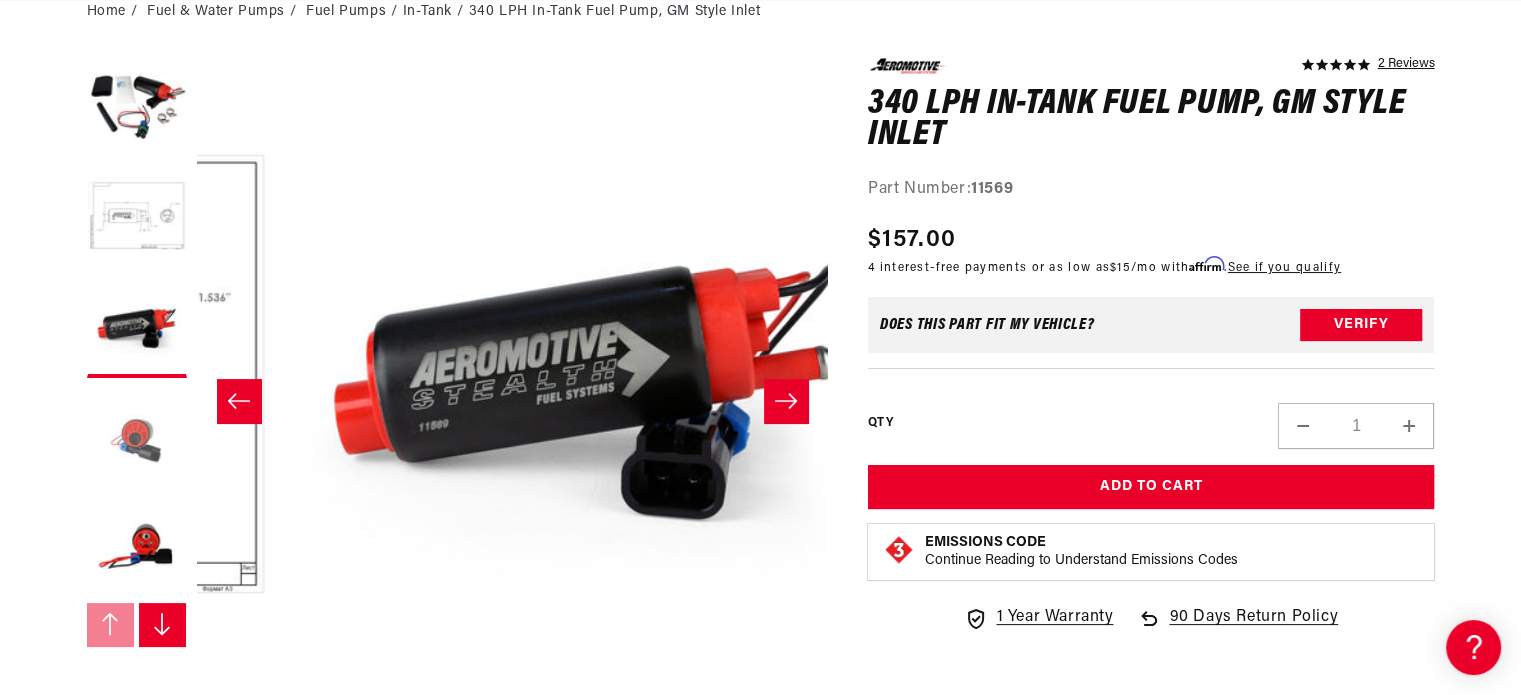 scroll, scrollTop: 0, scrollLeft: 1263, axis: horizontal 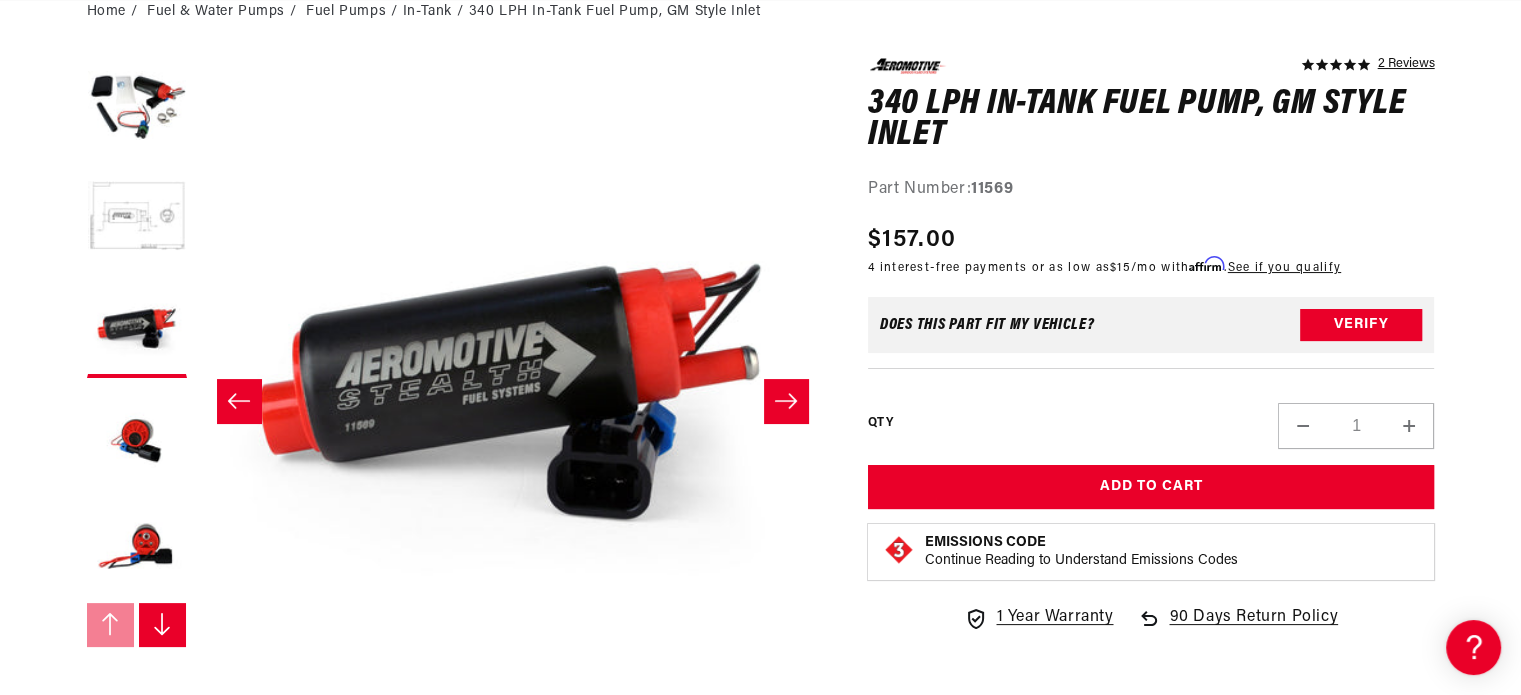 click at bounding box center [137, 328] 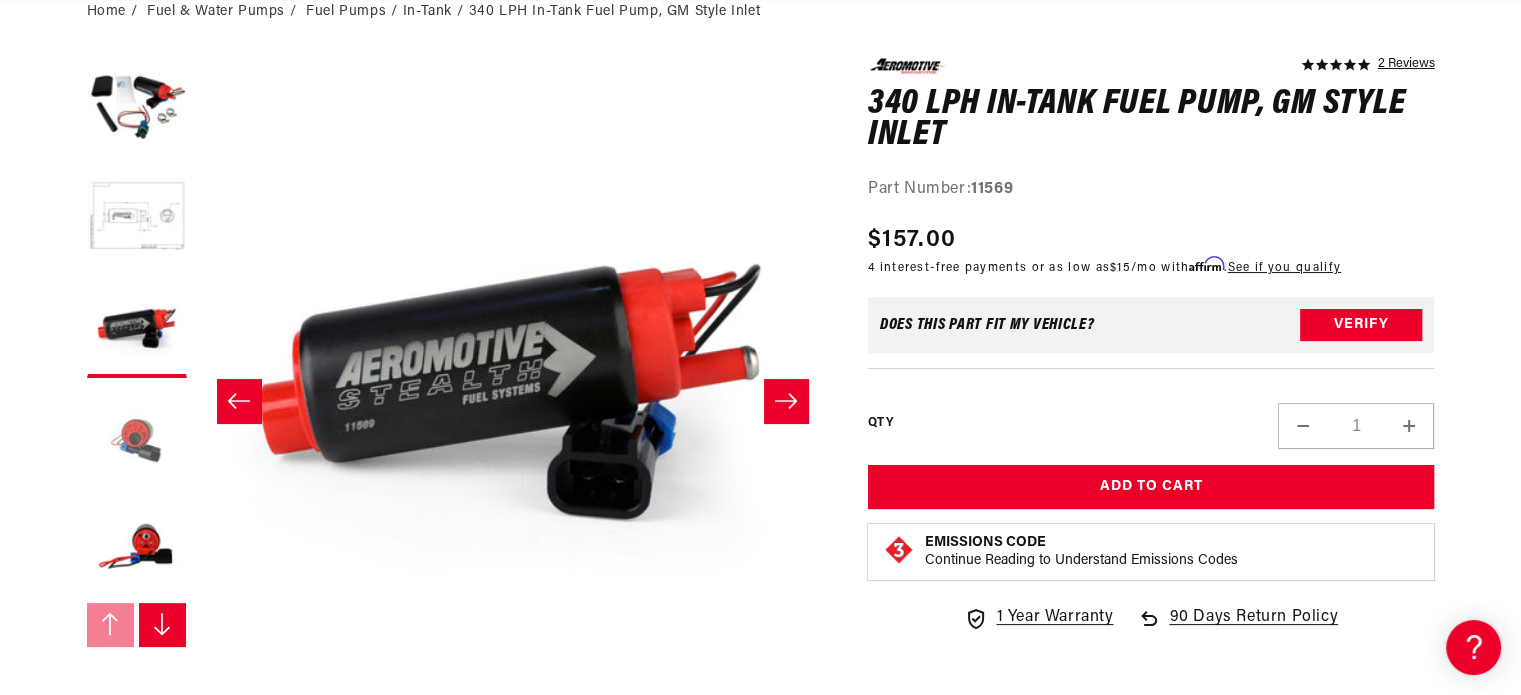 scroll, scrollTop: 0, scrollLeft: 182, axis: horizontal 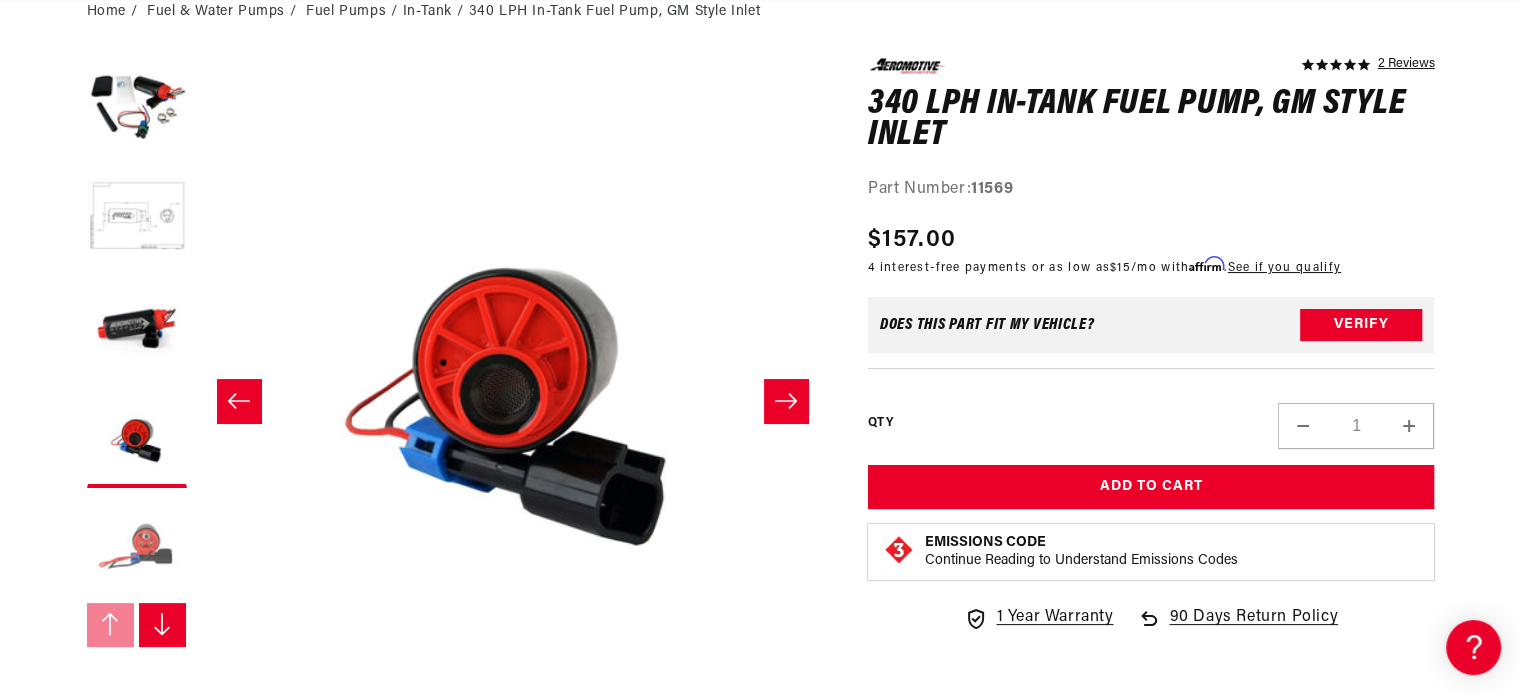 click at bounding box center (137, 548) 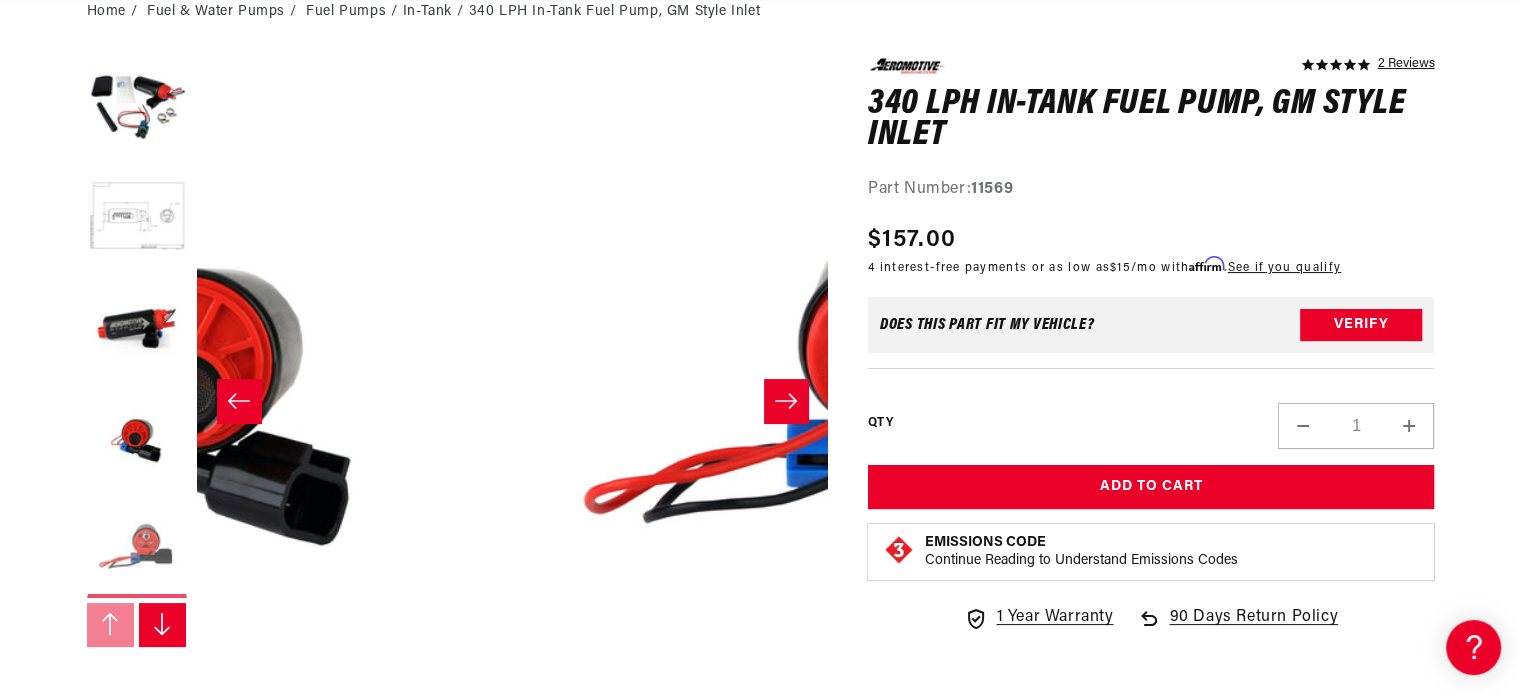scroll, scrollTop: 0, scrollLeft: 2525, axis: horizontal 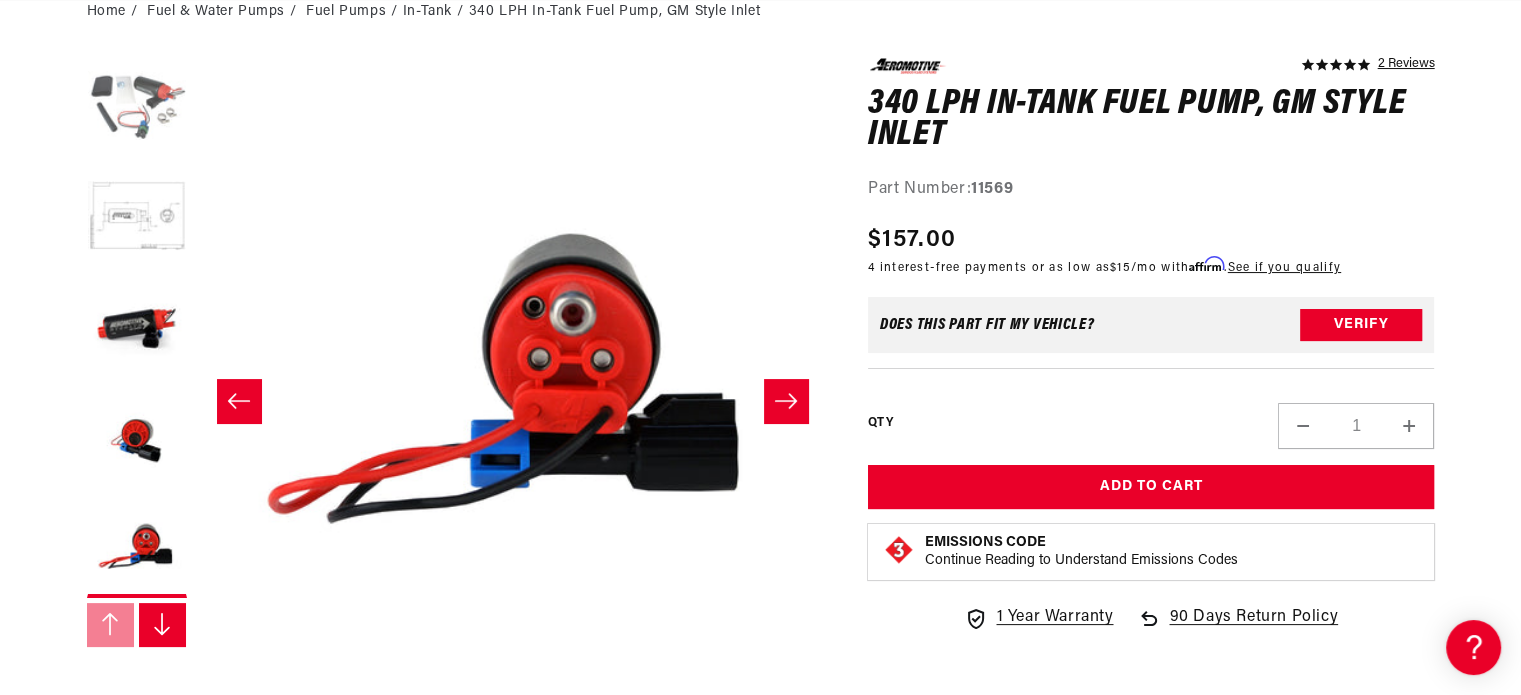 click at bounding box center [137, 108] 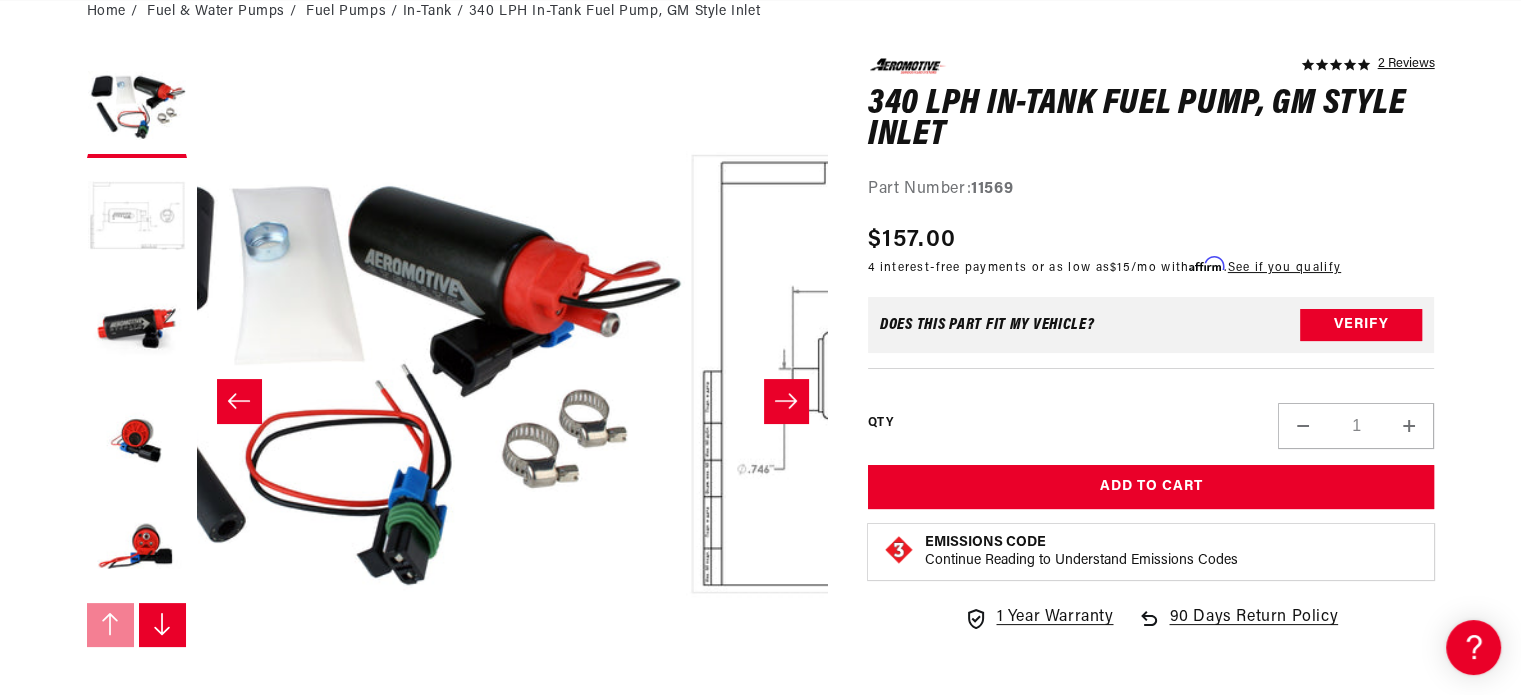 scroll, scrollTop: 0, scrollLeft: 0, axis: both 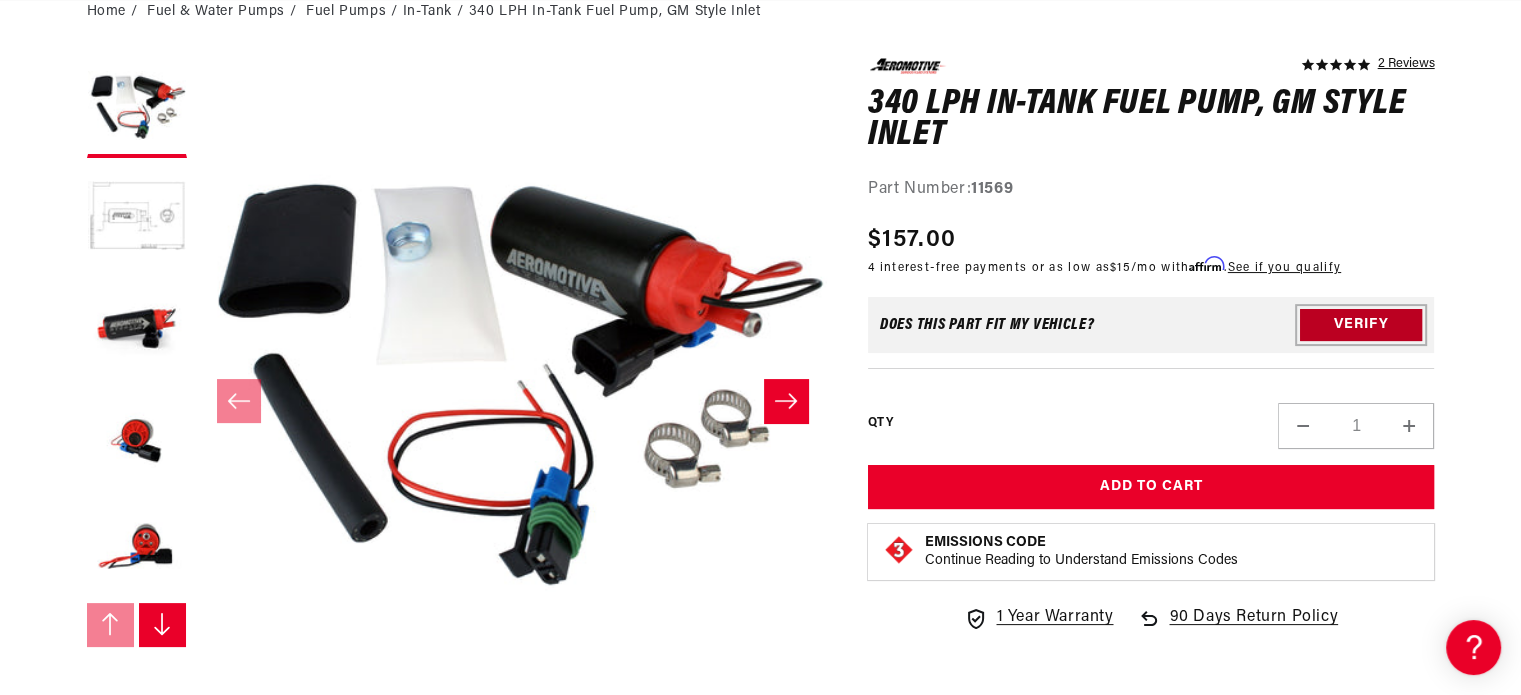 click on "Verify" at bounding box center [1361, 325] 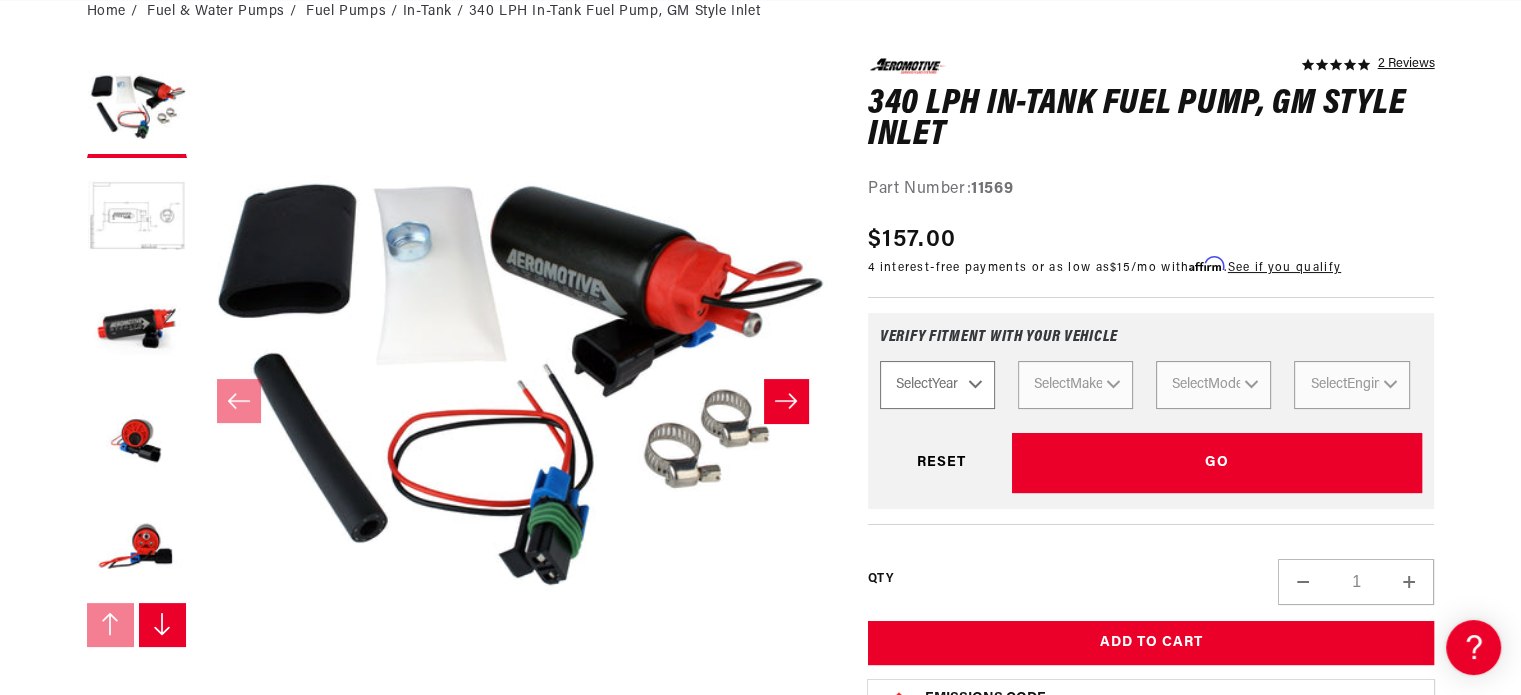 scroll, scrollTop: 0, scrollLeft: 0, axis: both 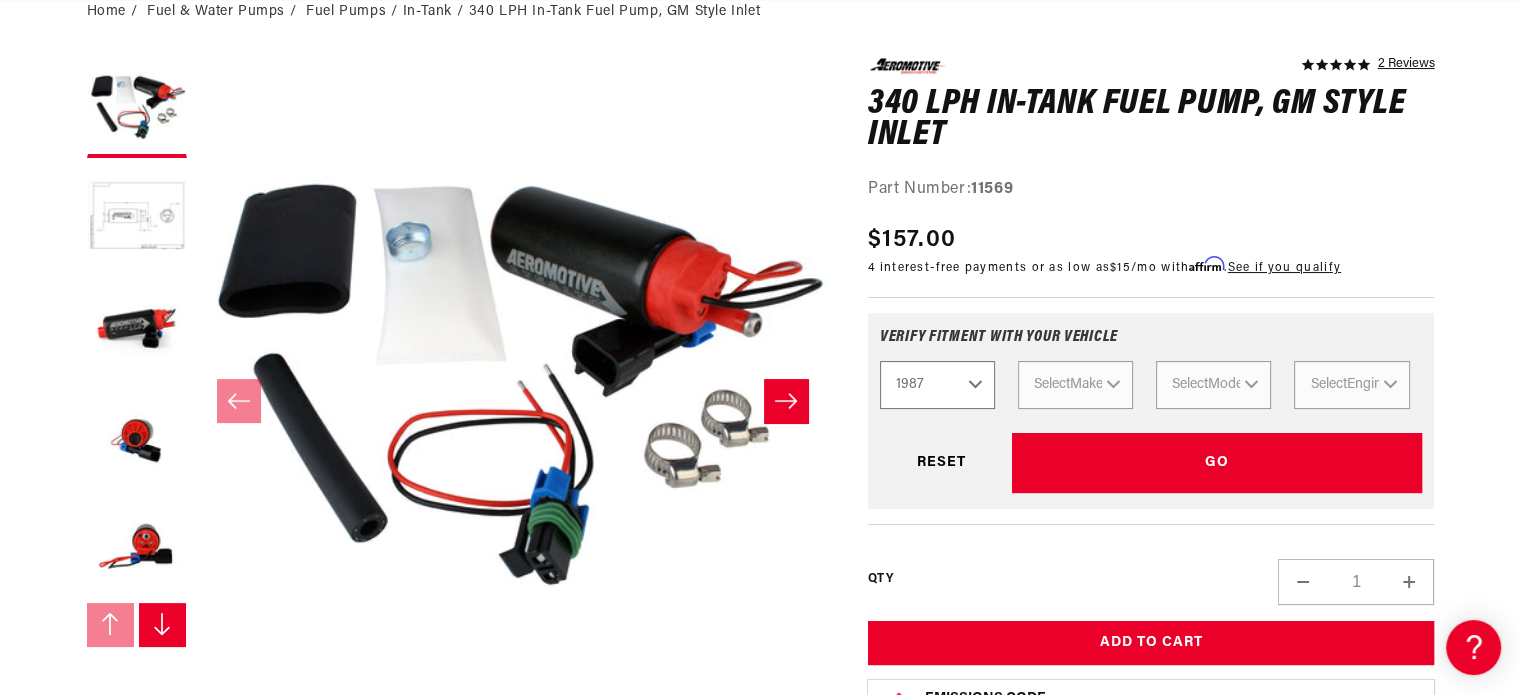 click on "Select  Year
2010
2009
2008
2007
2006
2005
2004
2003
2002
2001
2000
1999
1998
1997
1996
1995
1994
1993
1992
1991
1990
1989
1988
1987
1986
1985
1984
1983
1982" at bounding box center (937, 385) 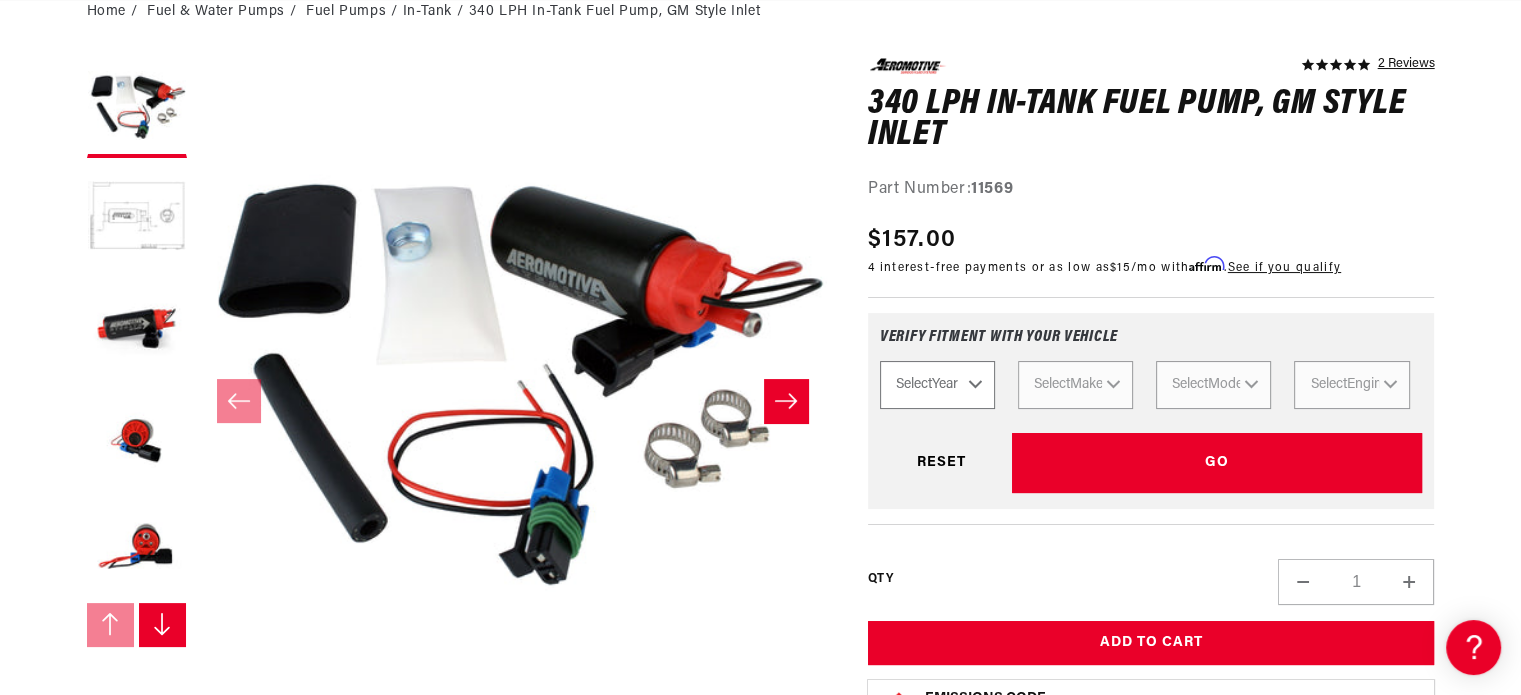 select on "1987" 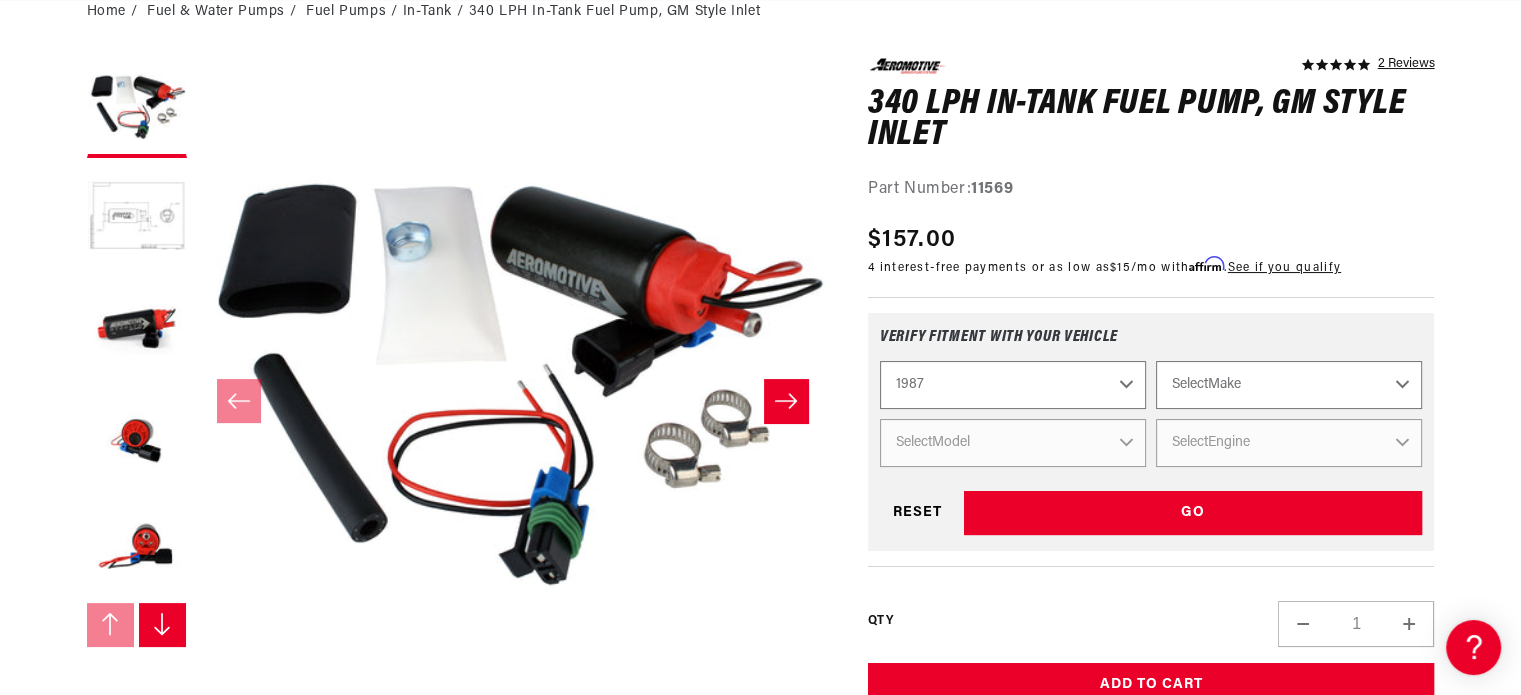 scroll, scrollTop: 0, scrollLeft: 791, axis: horizontal 